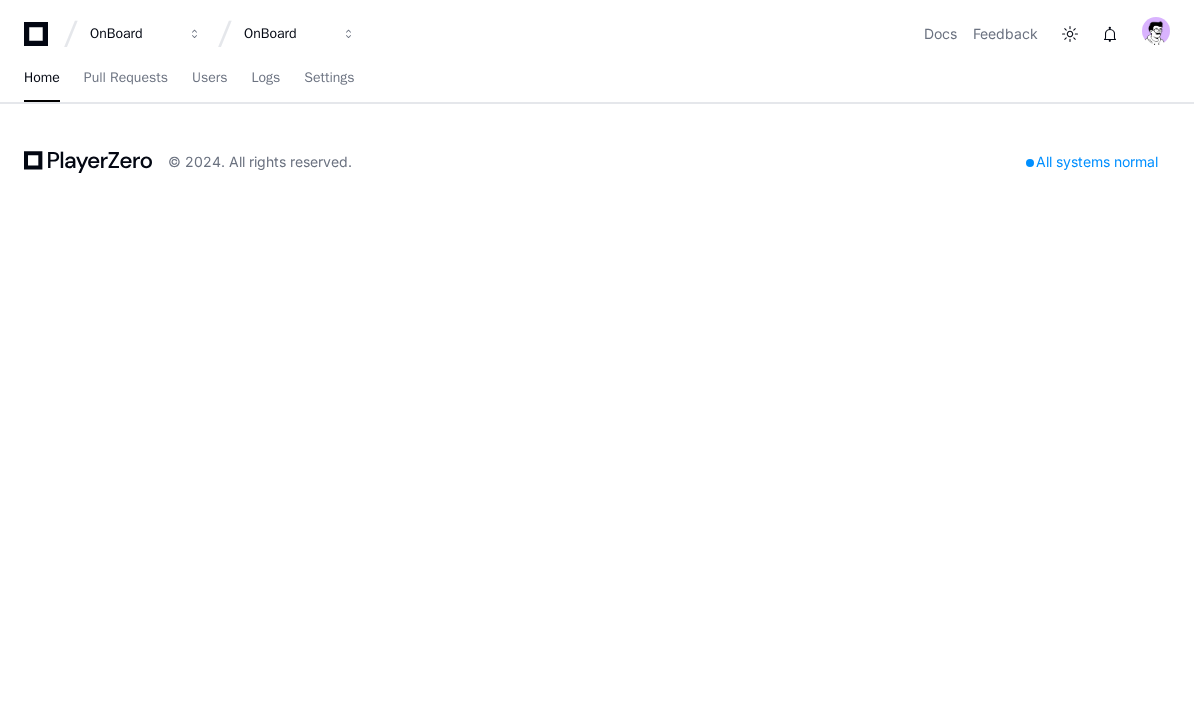 scroll, scrollTop: 0, scrollLeft: 0, axis: both 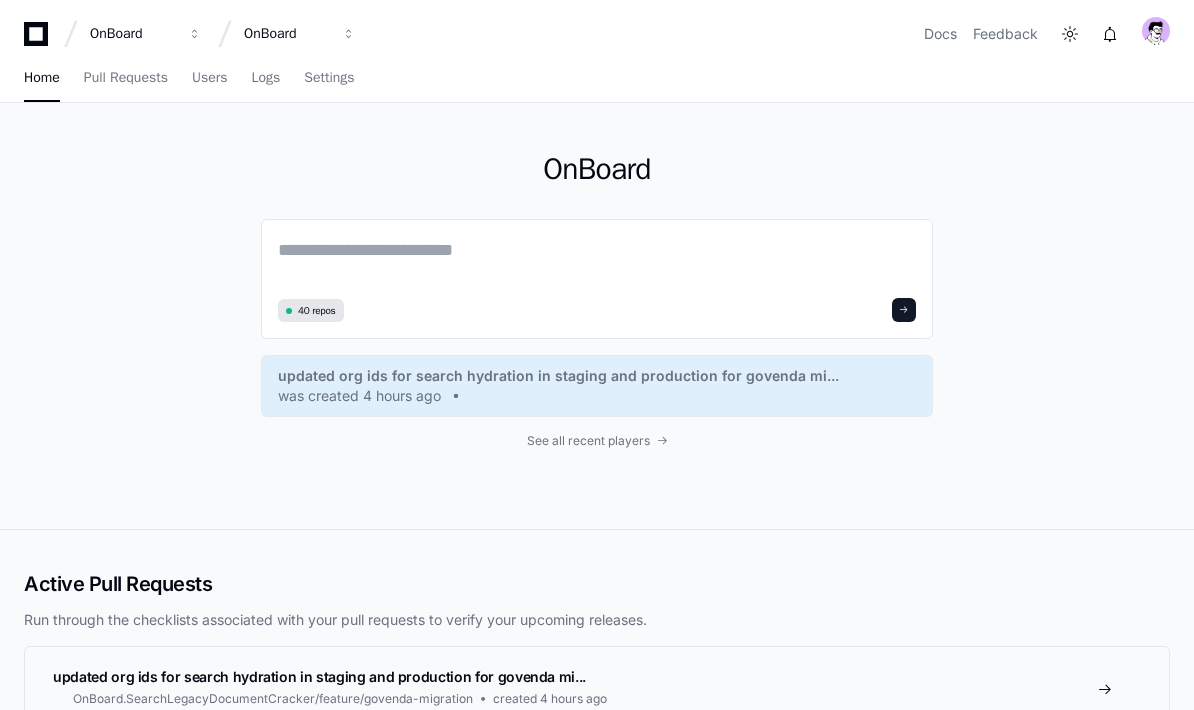 click on "OnBoard" at bounding box center [133, 34] 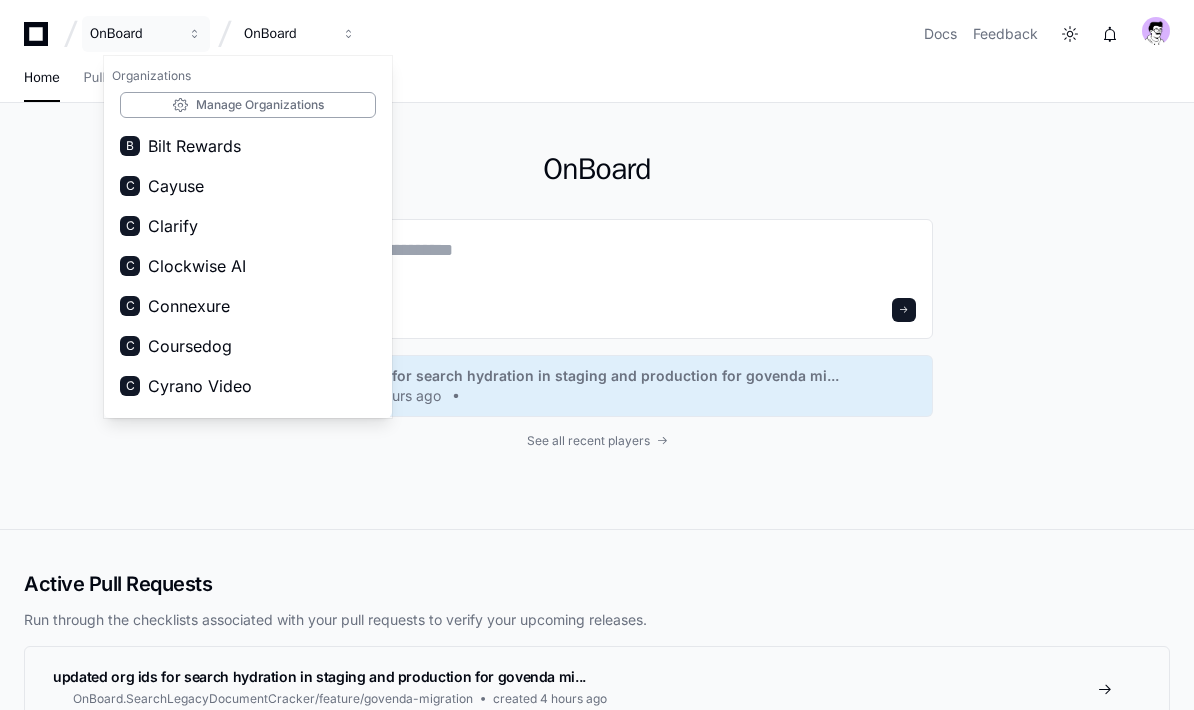 click on "OnBoard" at bounding box center (133, 34) 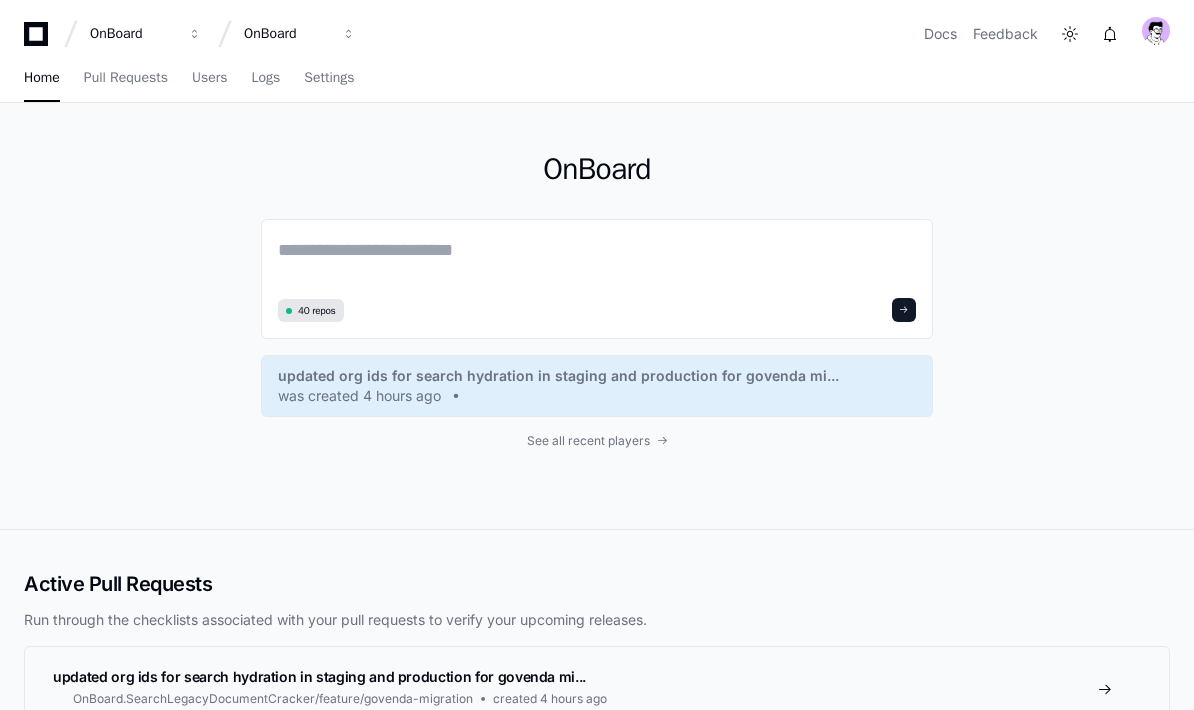 click on "OnBoard" at bounding box center [300, 34] 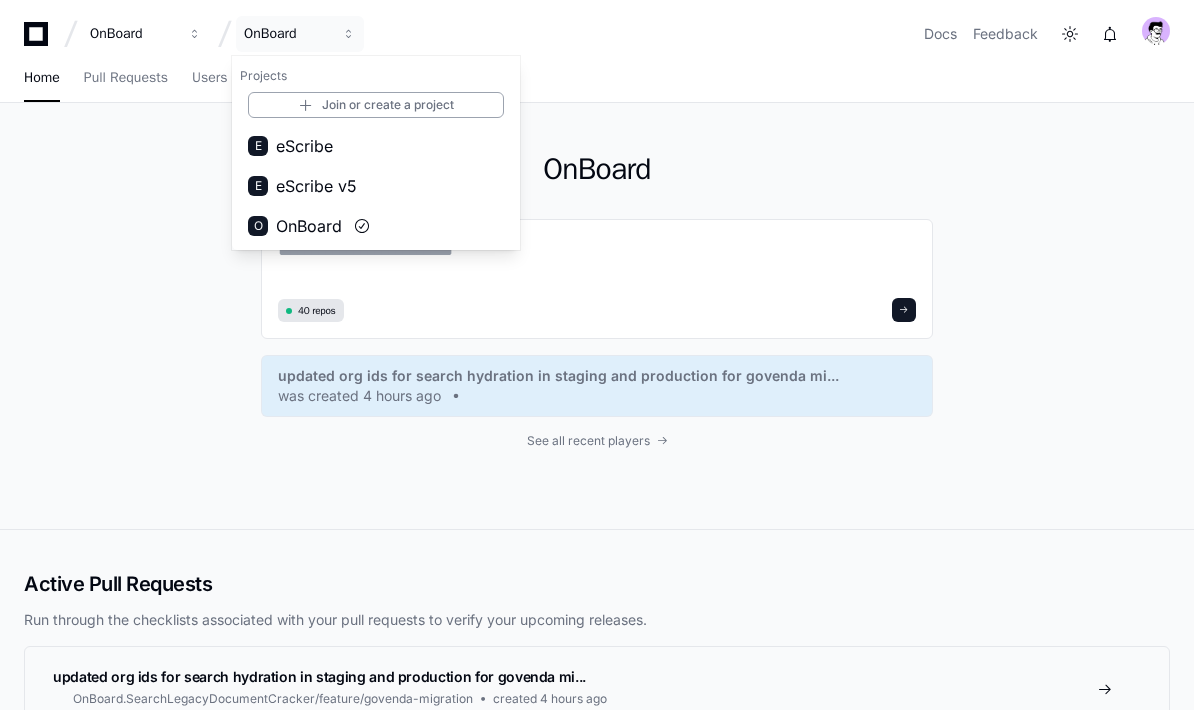 scroll, scrollTop: 0, scrollLeft: 0, axis: both 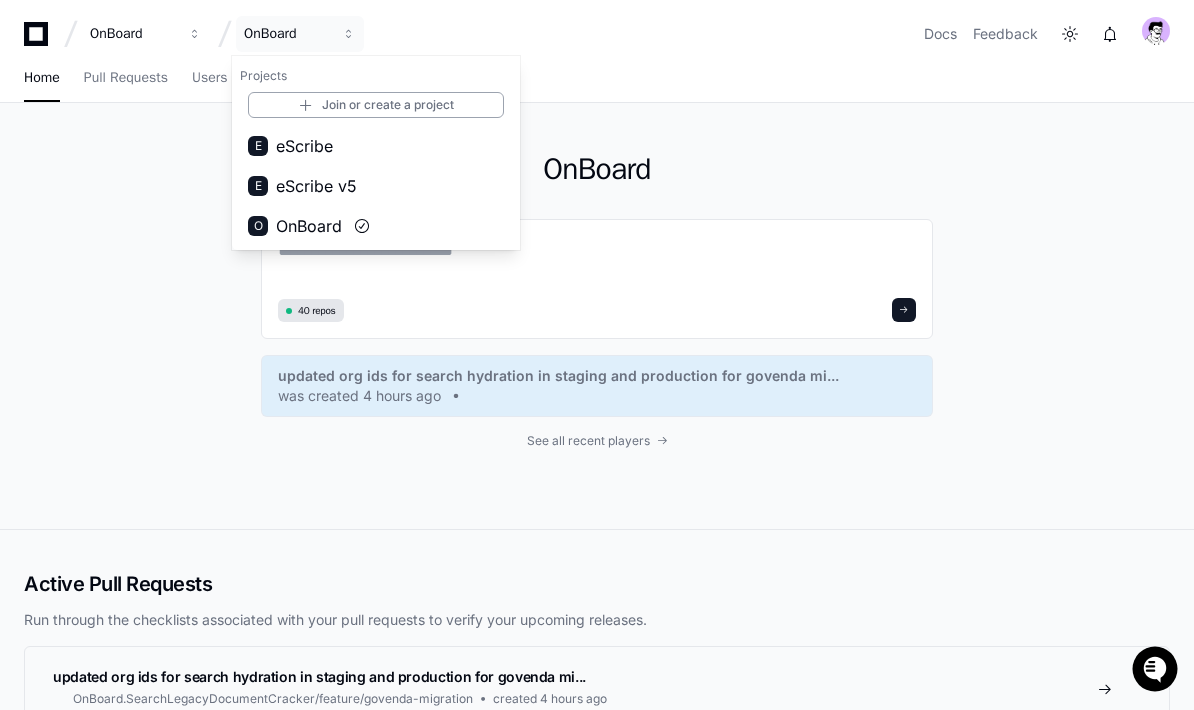 click on "E  eScribe v5" at bounding box center (376, 186) 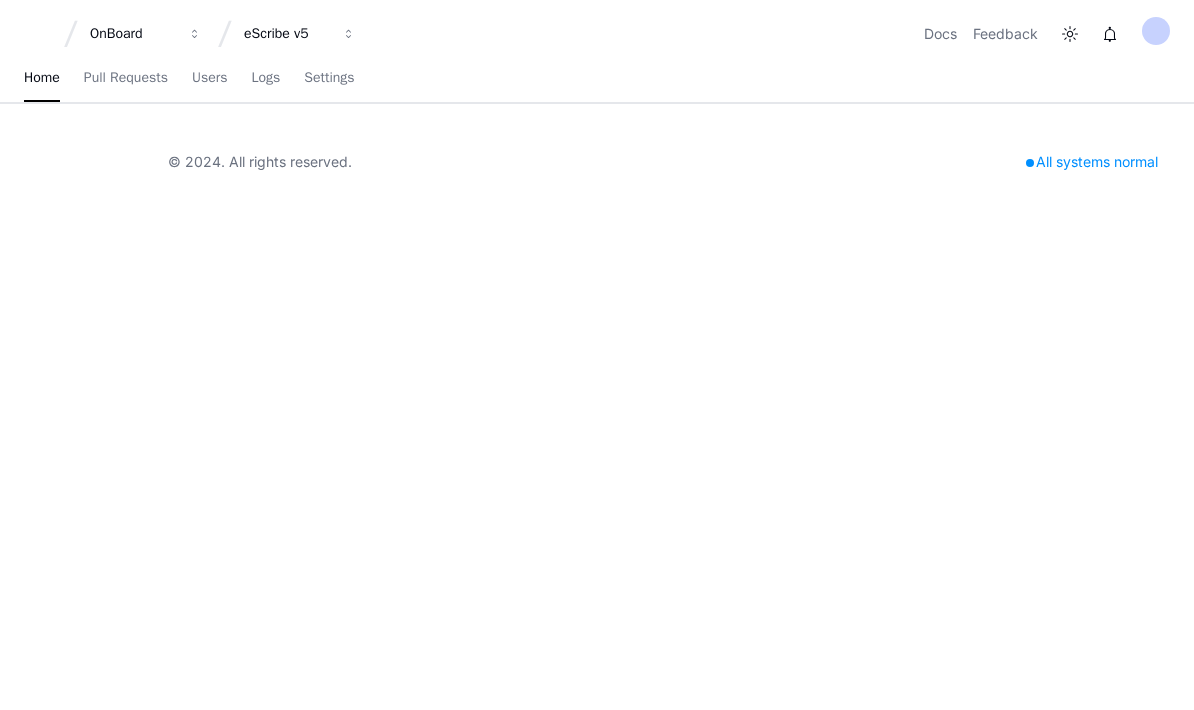 scroll, scrollTop: 0, scrollLeft: 0, axis: both 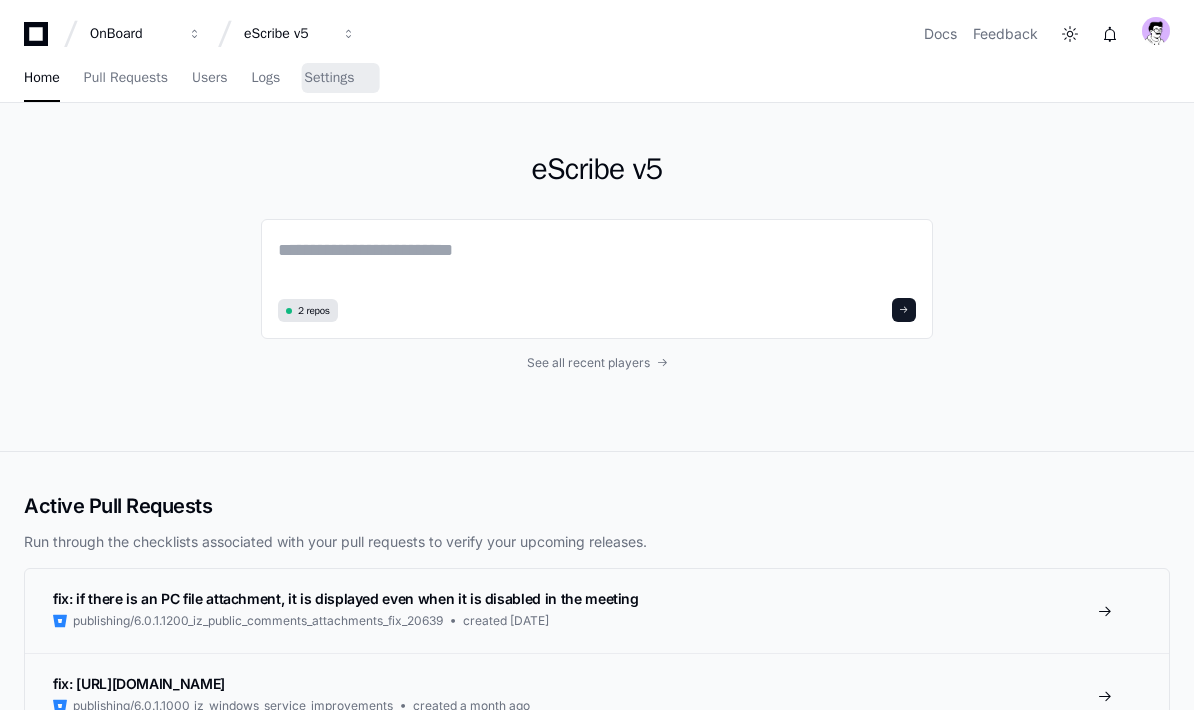 click on "Settings" at bounding box center (329, 78) 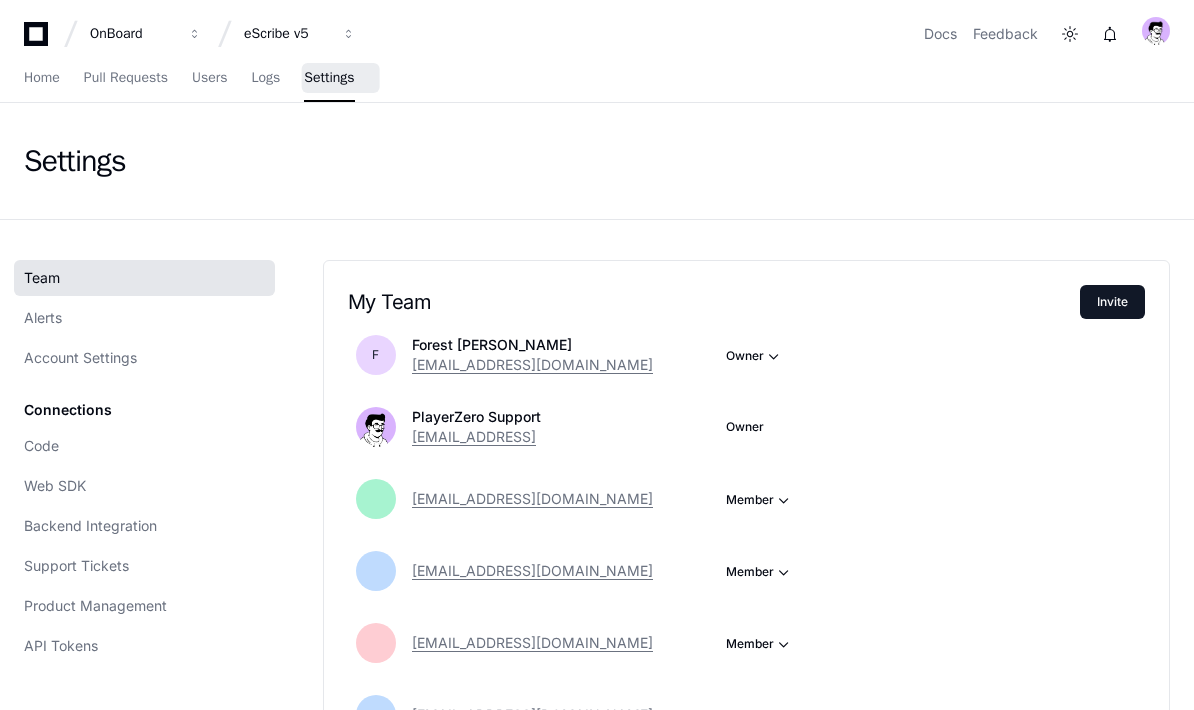 scroll, scrollTop: 0, scrollLeft: 0, axis: both 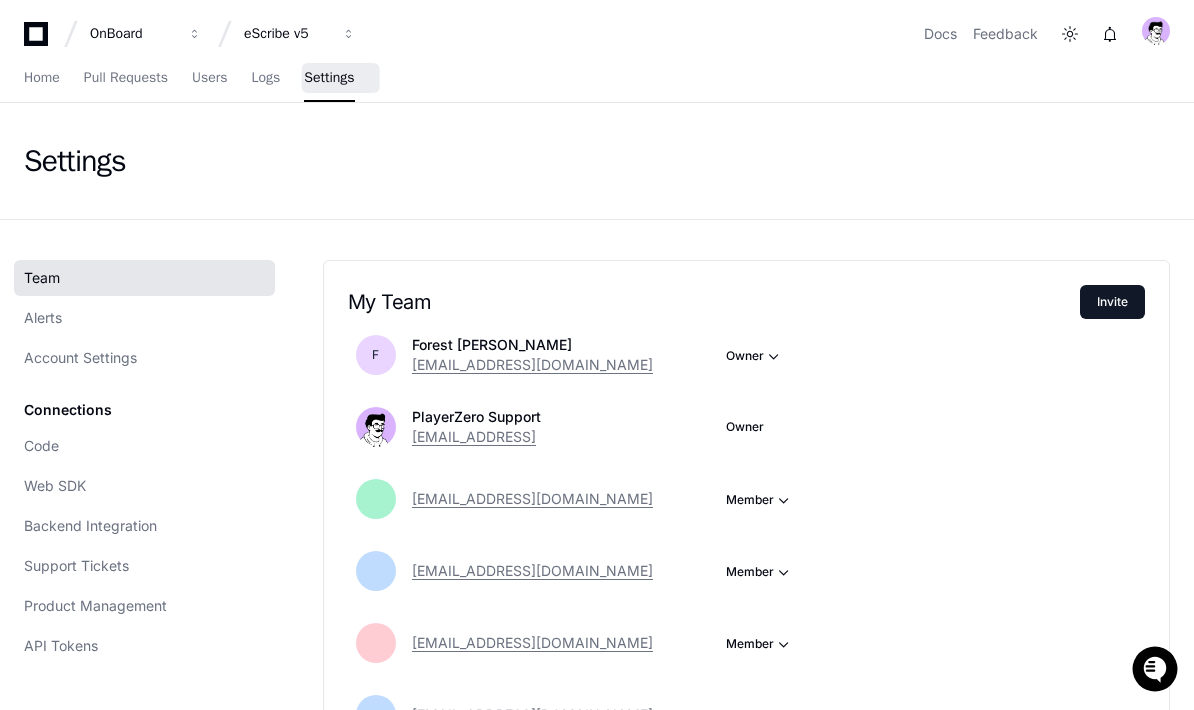 click on "Code" 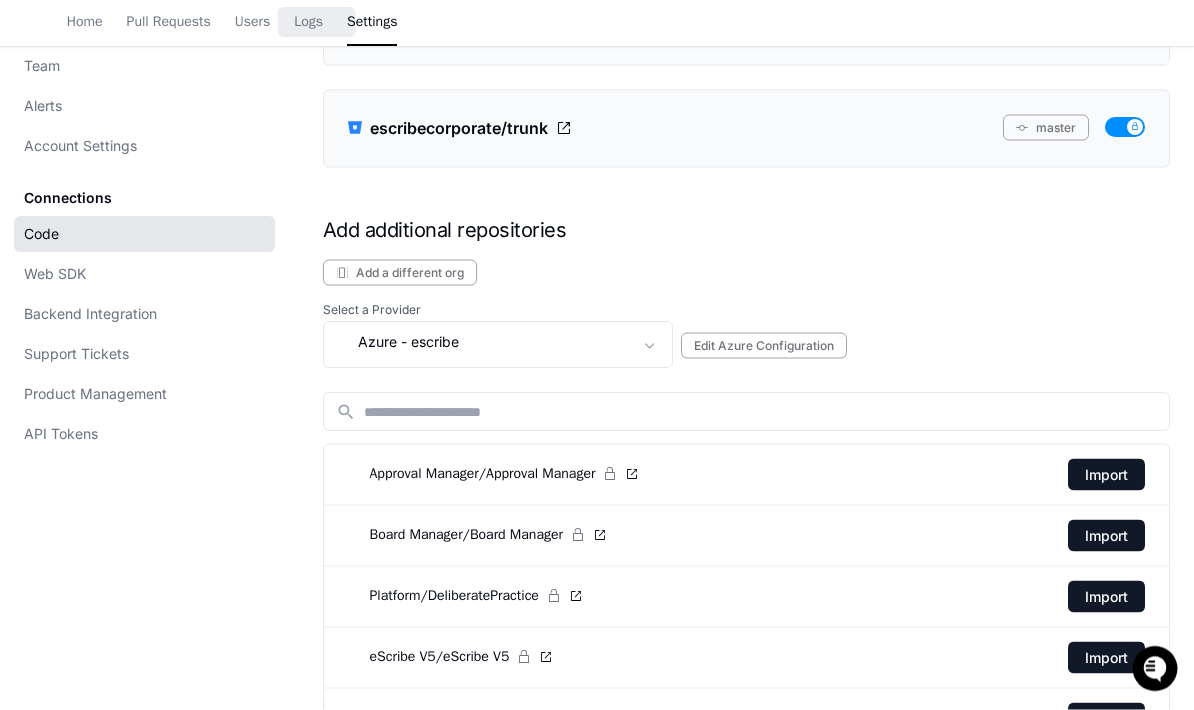 scroll, scrollTop: 317, scrollLeft: 0, axis: vertical 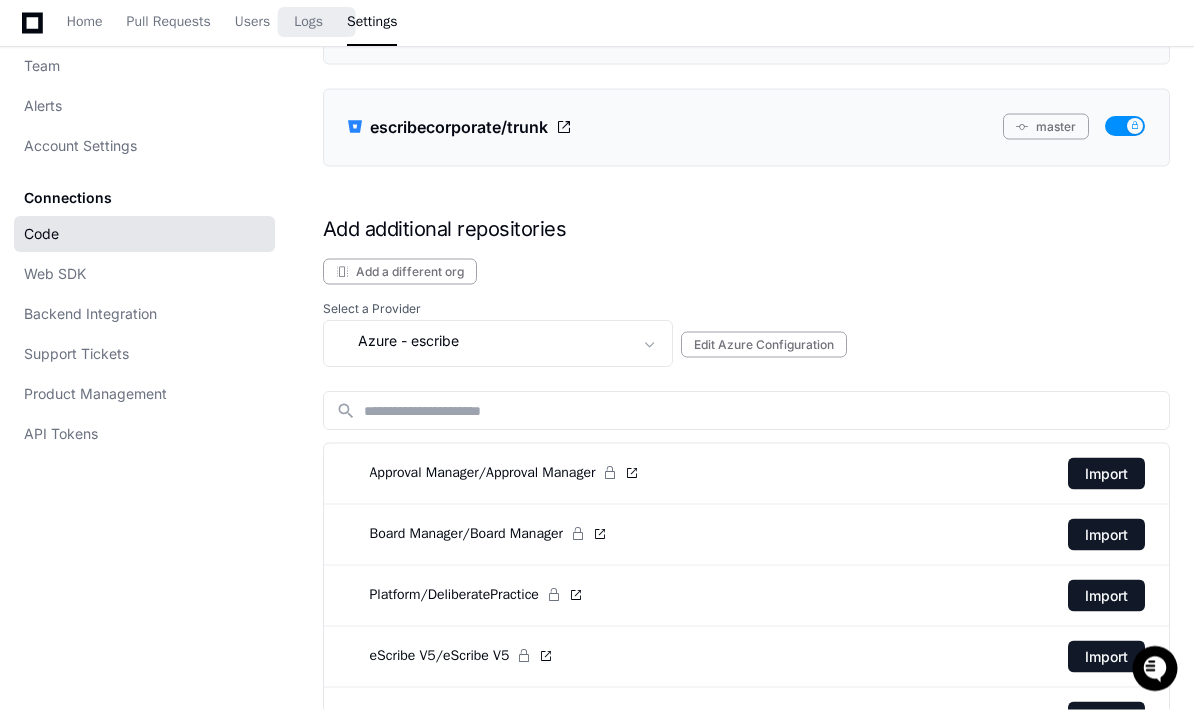 click 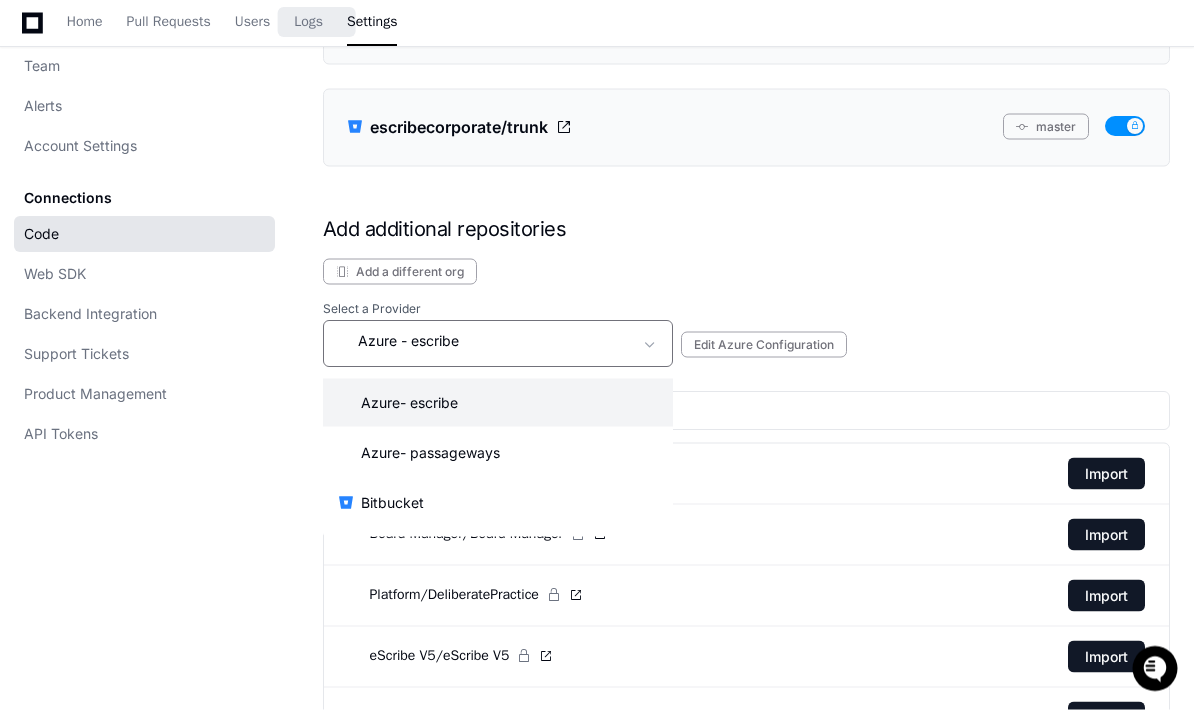 scroll, scrollTop: 318, scrollLeft: 0, axis: vertical 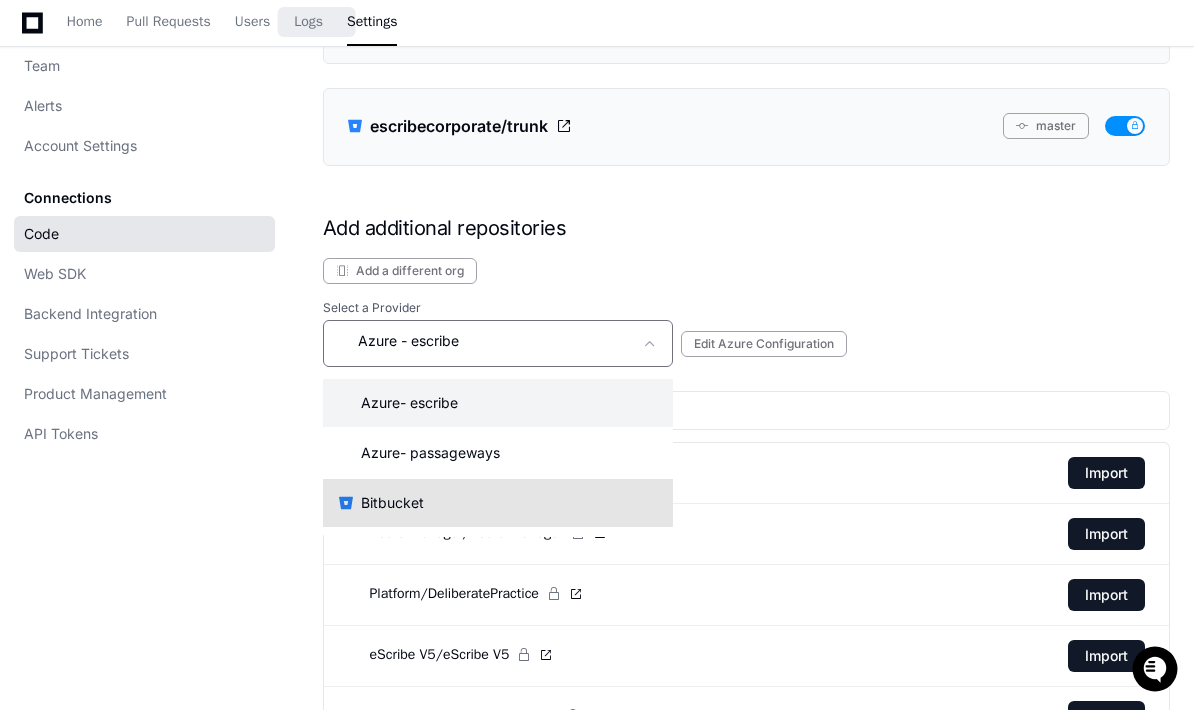 click 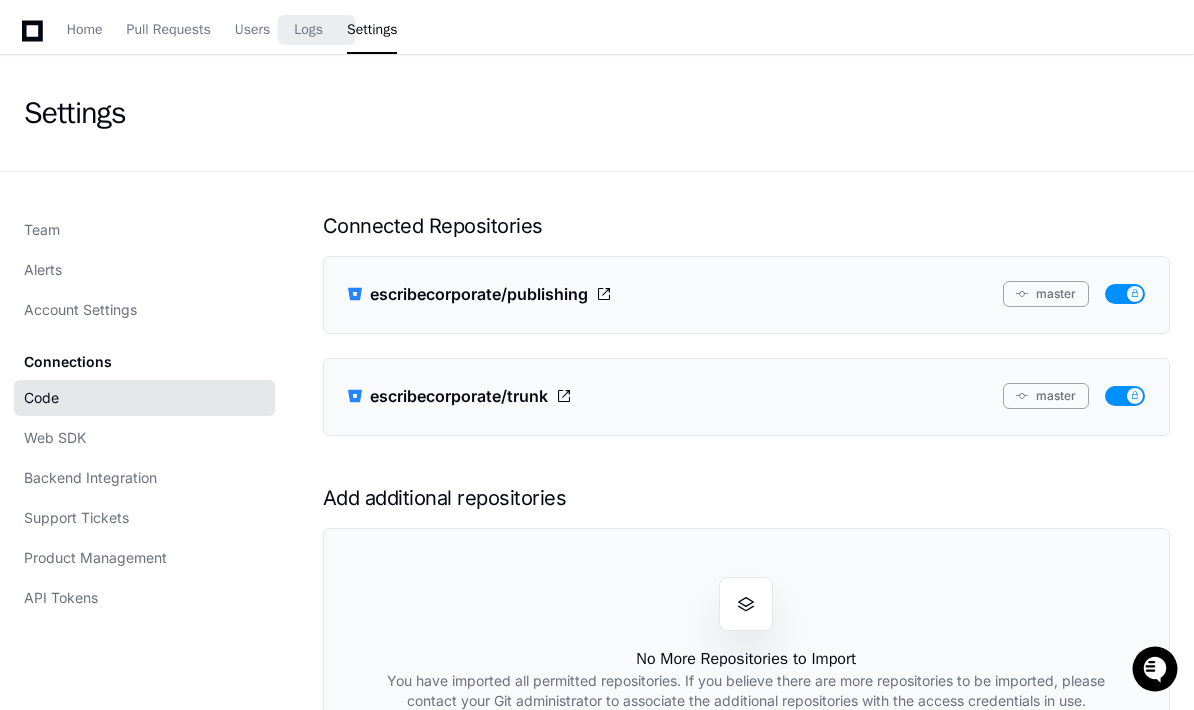 scroll, scrollTop: 0, scrollLeft: 0, axis: both 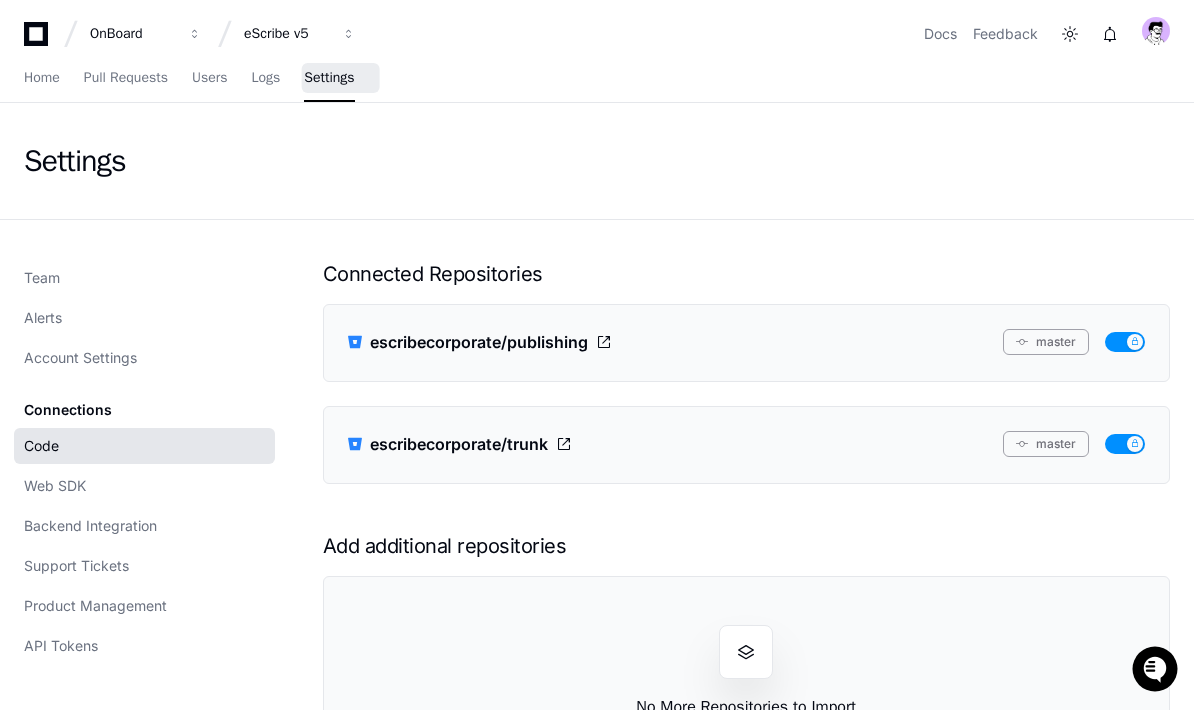 click on "eScribe v5" at bounding box center [133, 34] 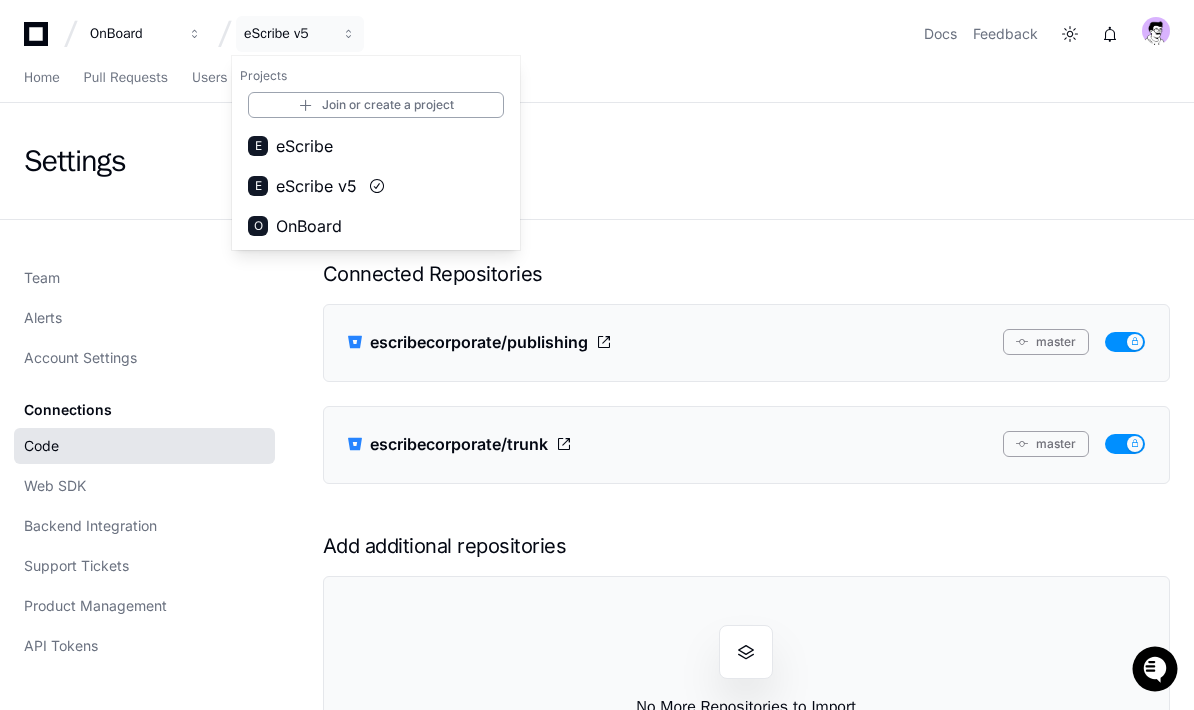 click on "E  eScribe" at bounding box center [376, 146] 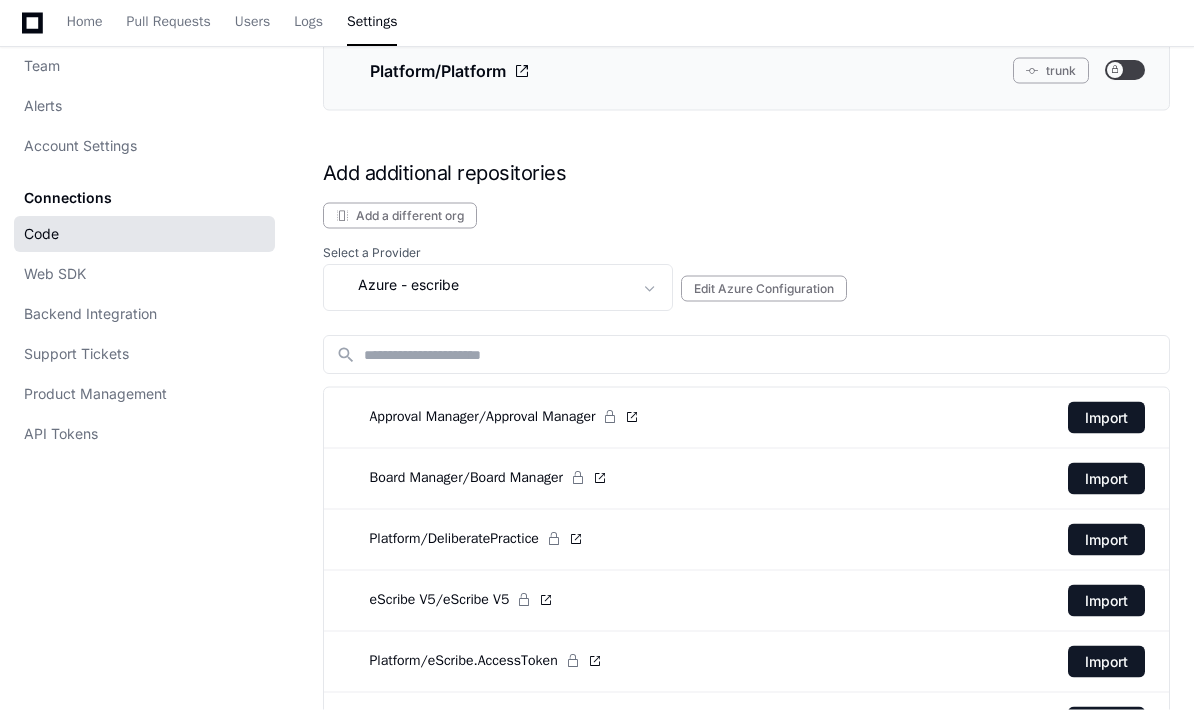 scroll, scrollTop: 476, scrollLeft: 0, axis: vertical 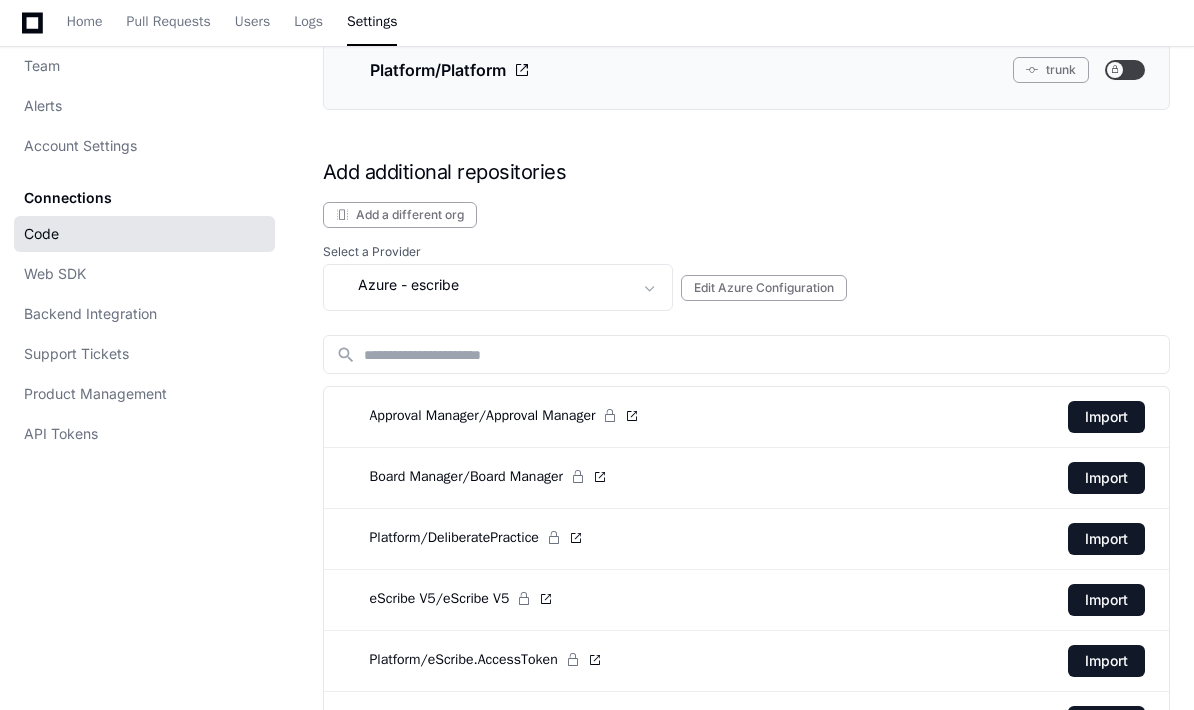click on "Azure  - escribe" at bounding box center [484, 285] 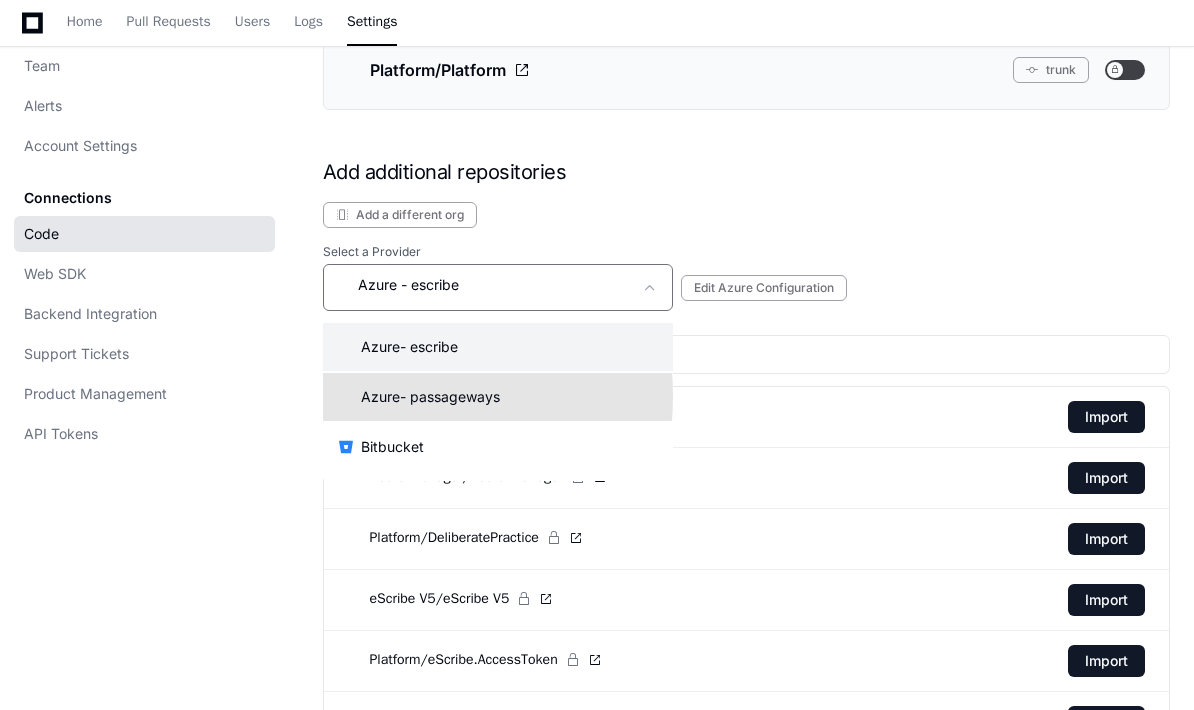 click on "Azure   - passageways" at bounding box center (419, 397) 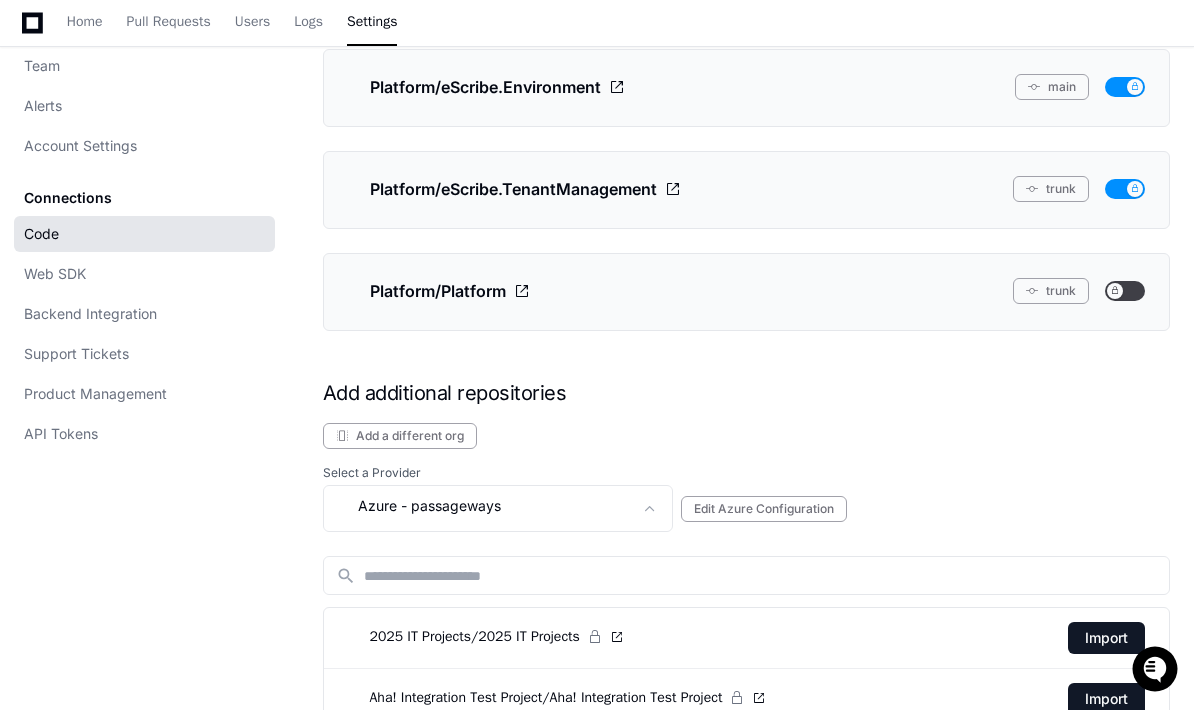 scroll, scrollTop: 0, scrollLeft: 0, axis: both 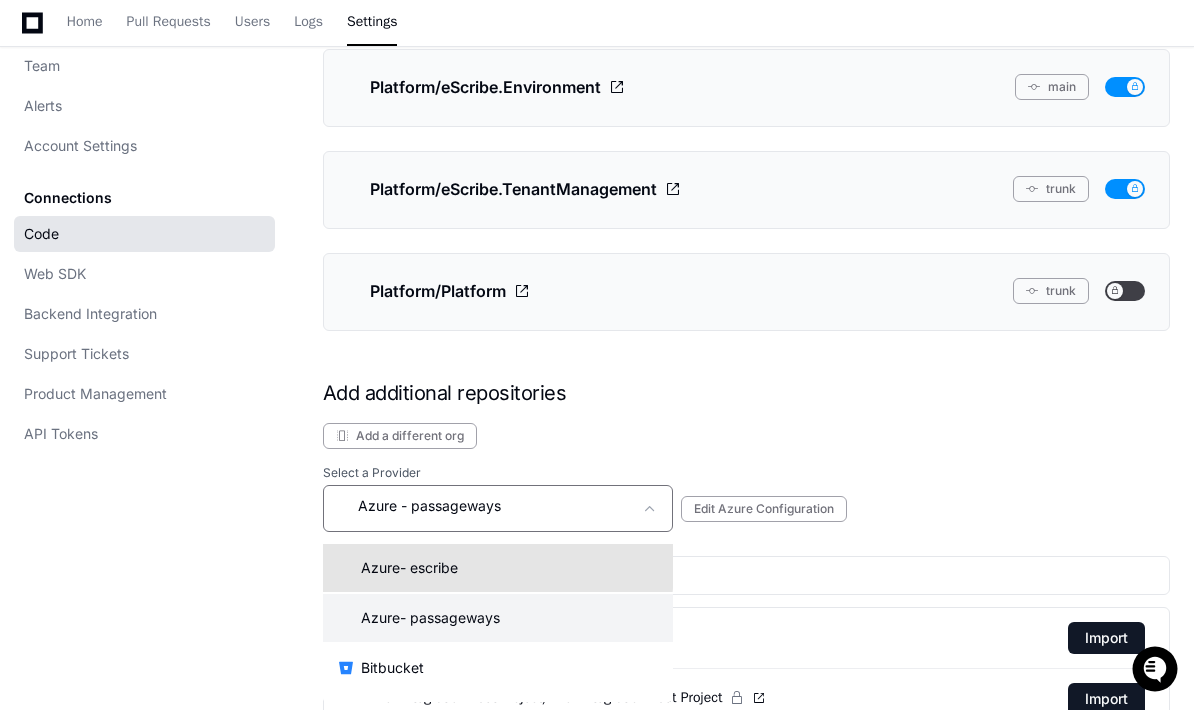 click on "Azure   - escribe" at bounding box center [398, 568] 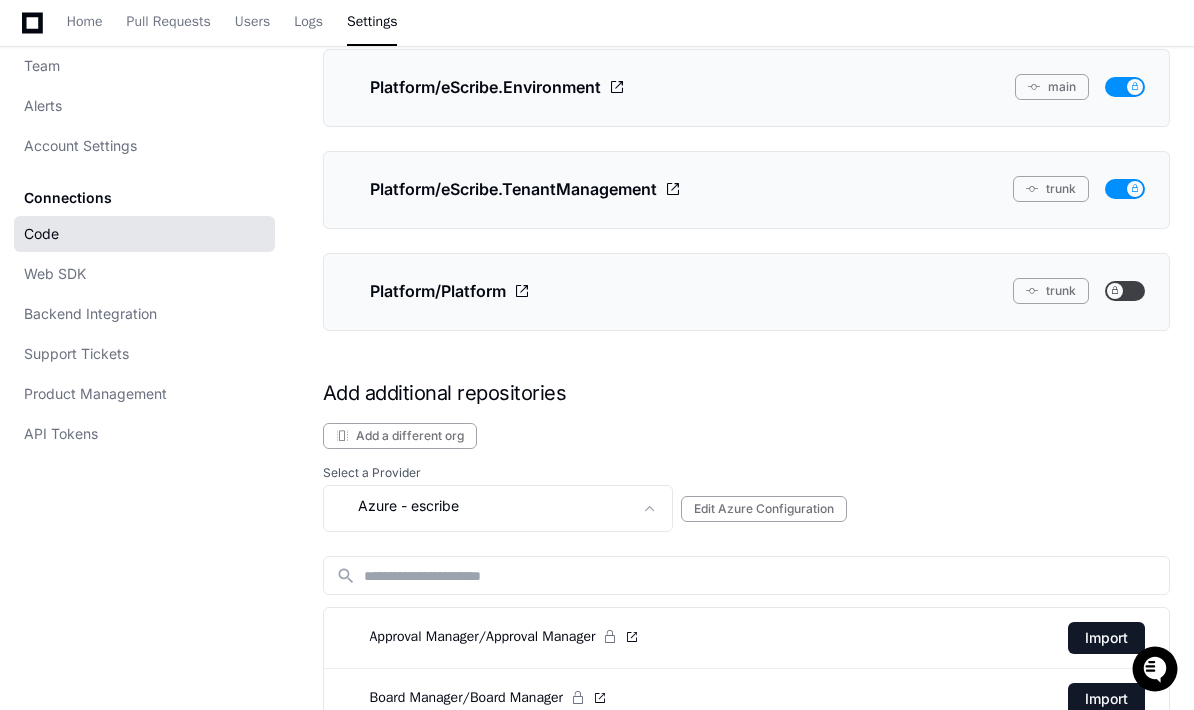 click on "Azure  - escribe" at bounding box center (484, 506) 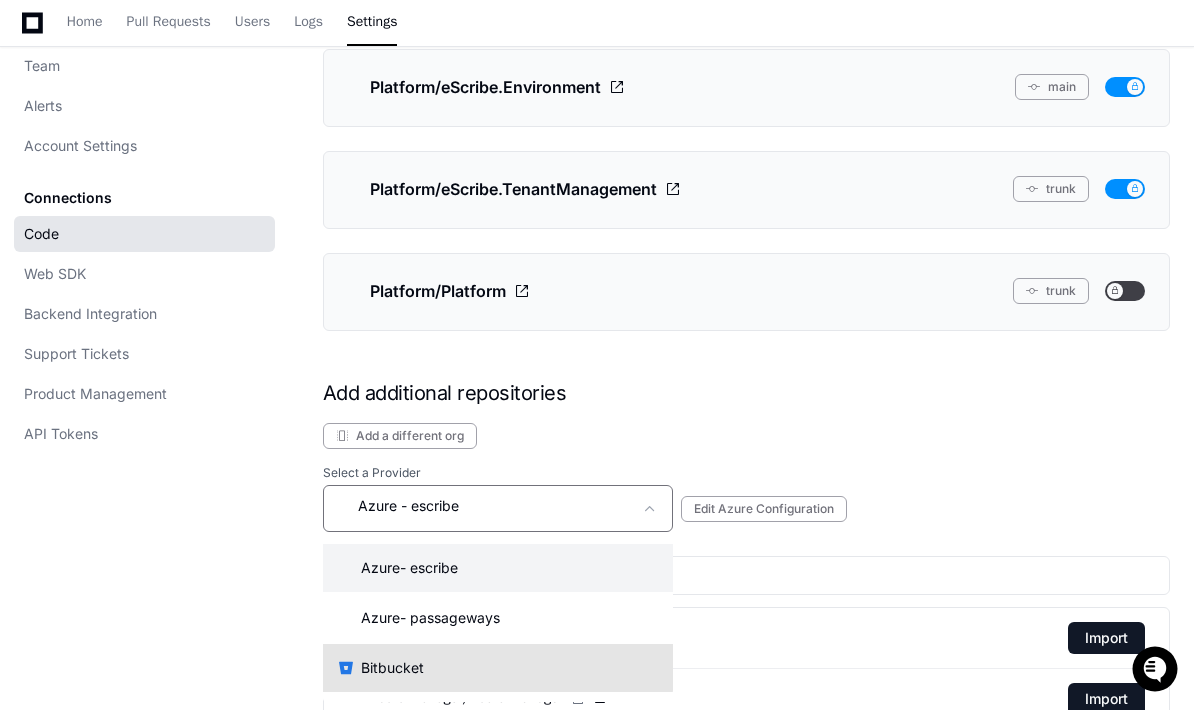 click on "Bitbucket" at bounding box center (498, 668) 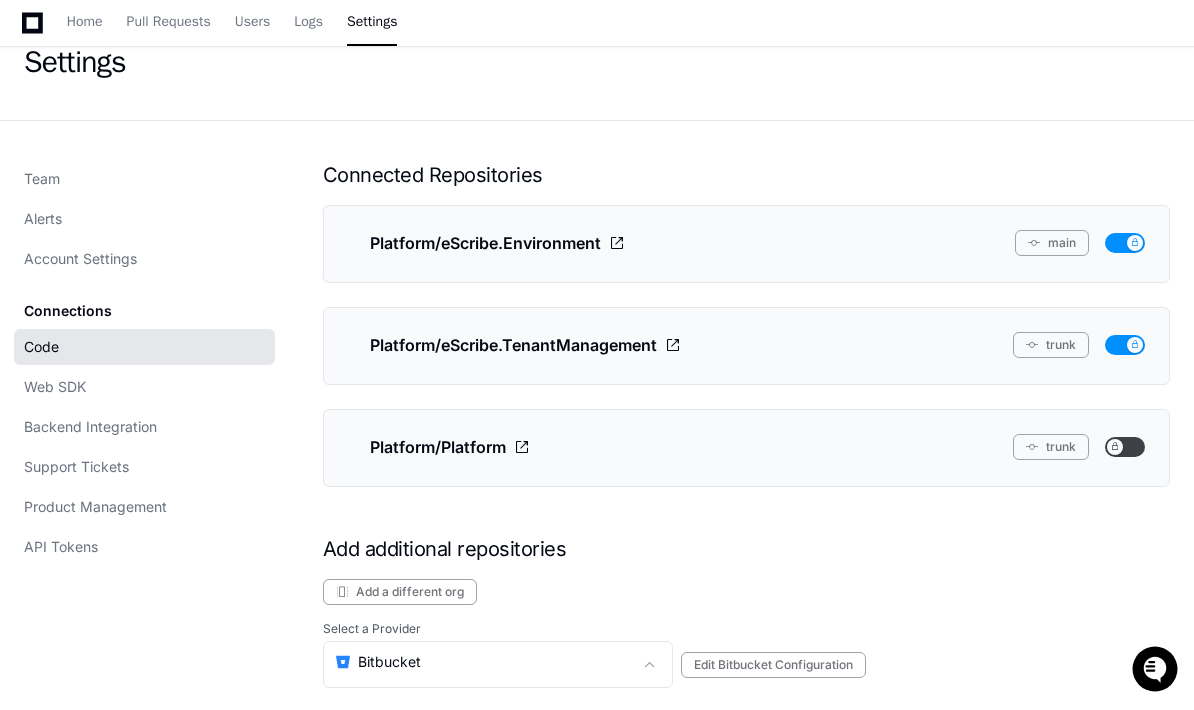 scroll, scrollTop: 0, scrollLeft: 0, axis: both 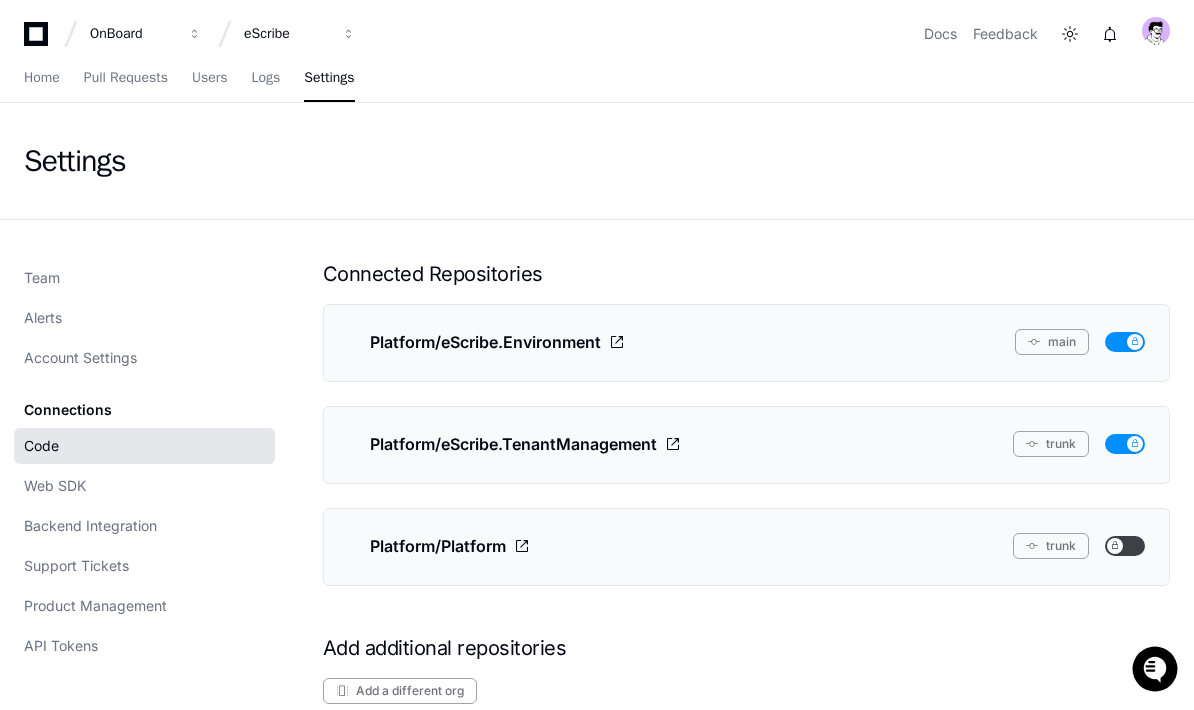 click on "eScribe" at bounding box center (133, 34) 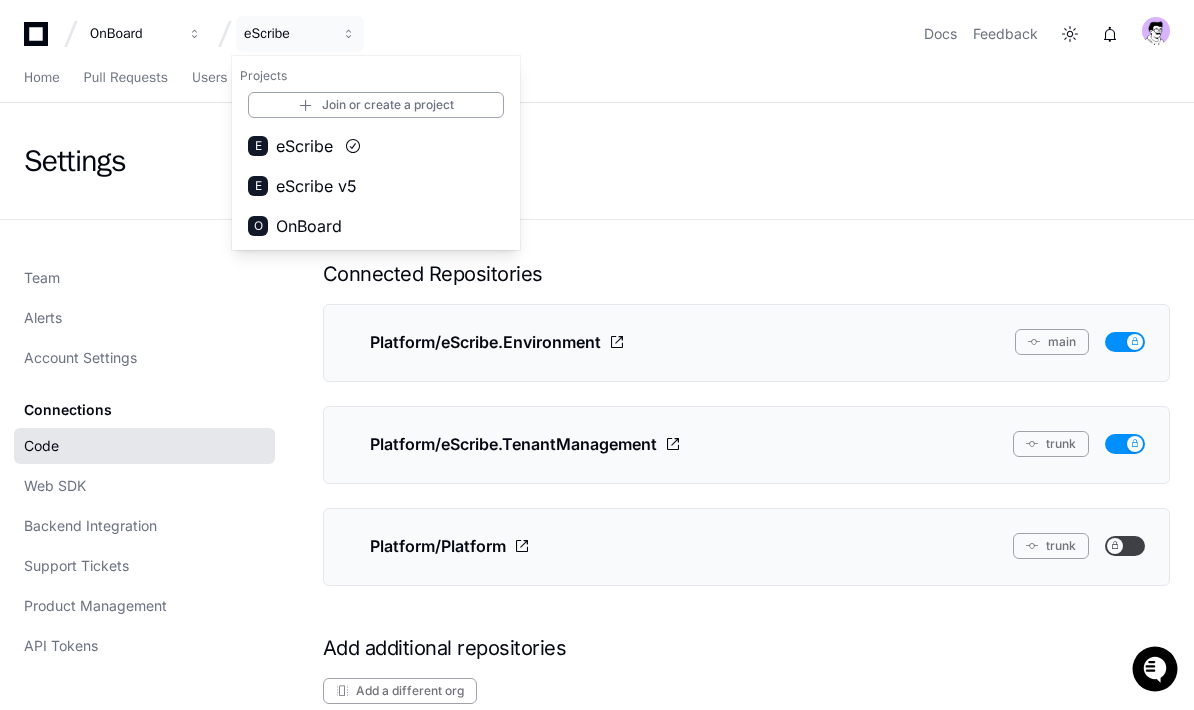 click on "E  eScribe v5" at bounding box center (376, 186) 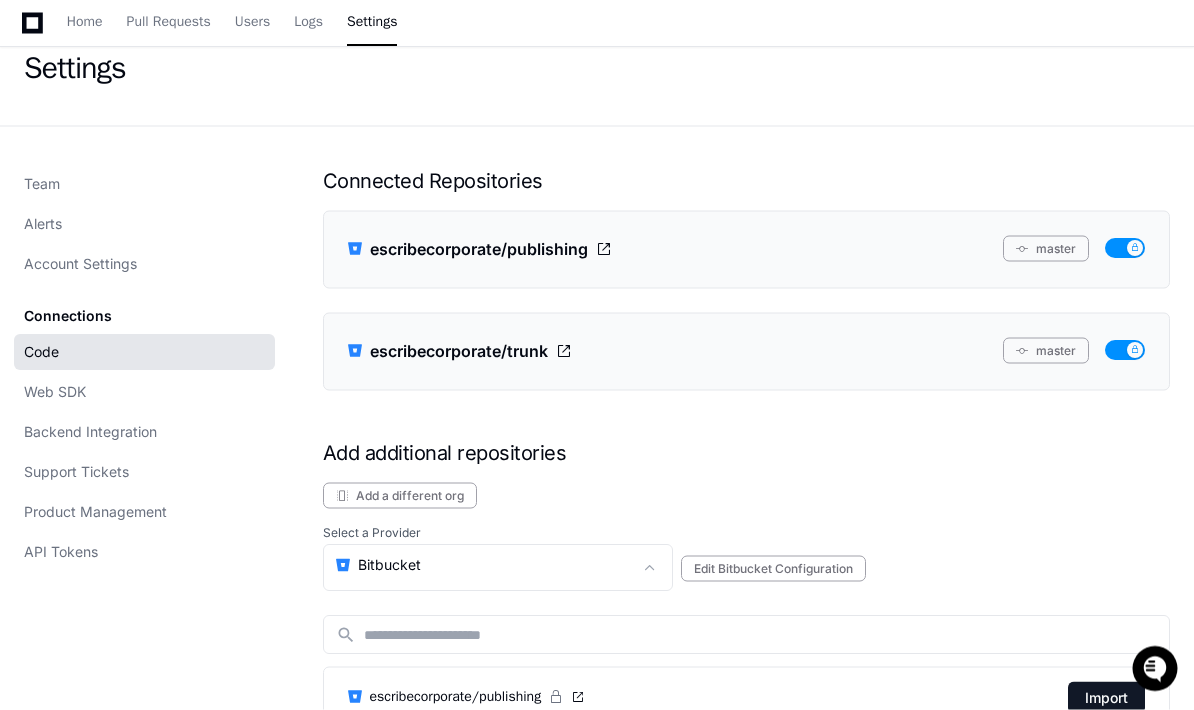 scroll, scrollTop: 0, scrollLeft: 0, axis: both 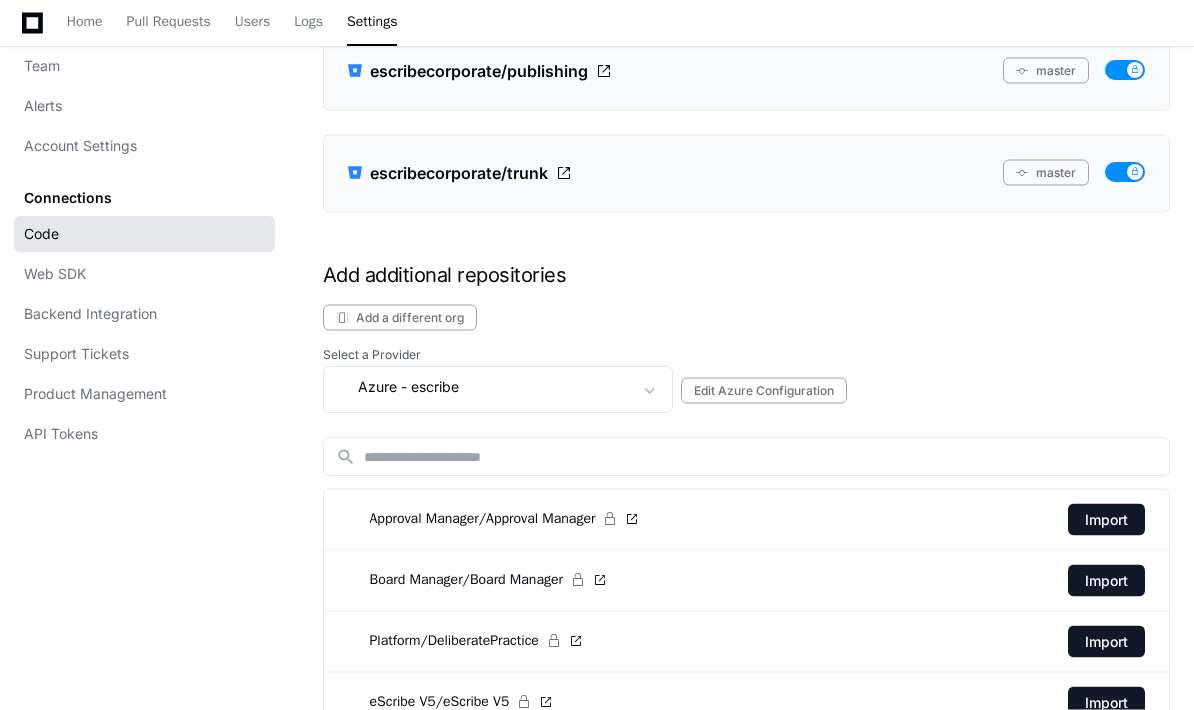 click 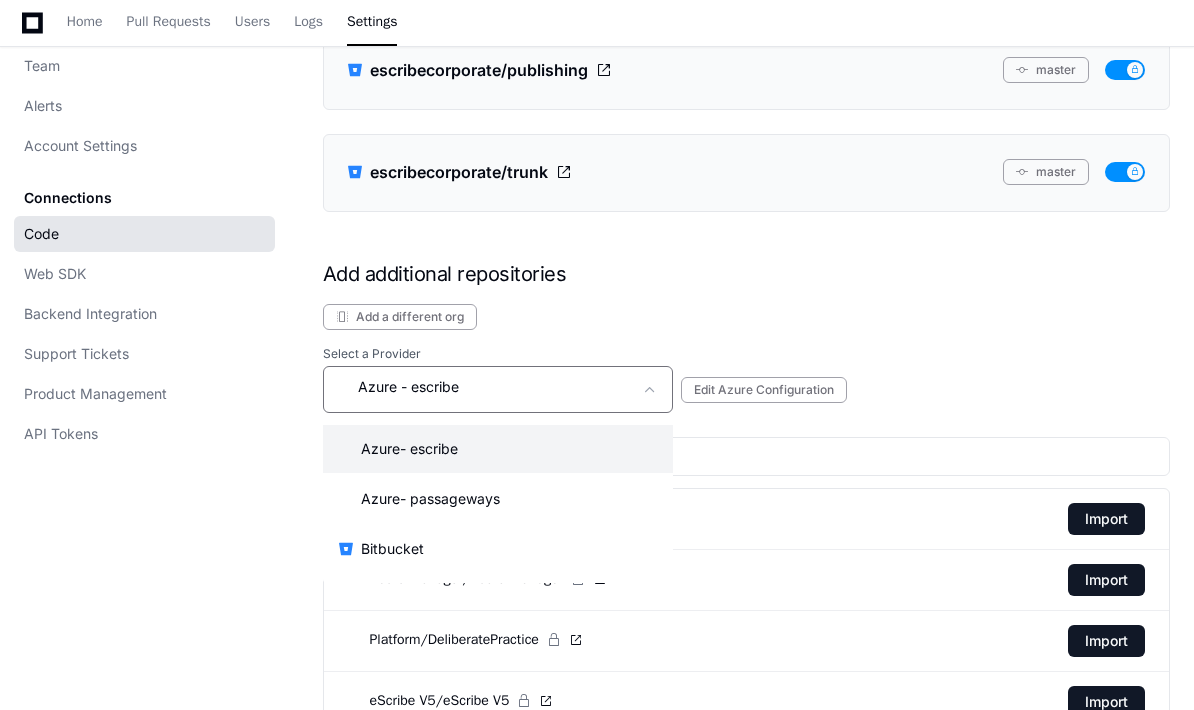 scroll, scrollTop: 0, scrollLeft: 0, axis: both 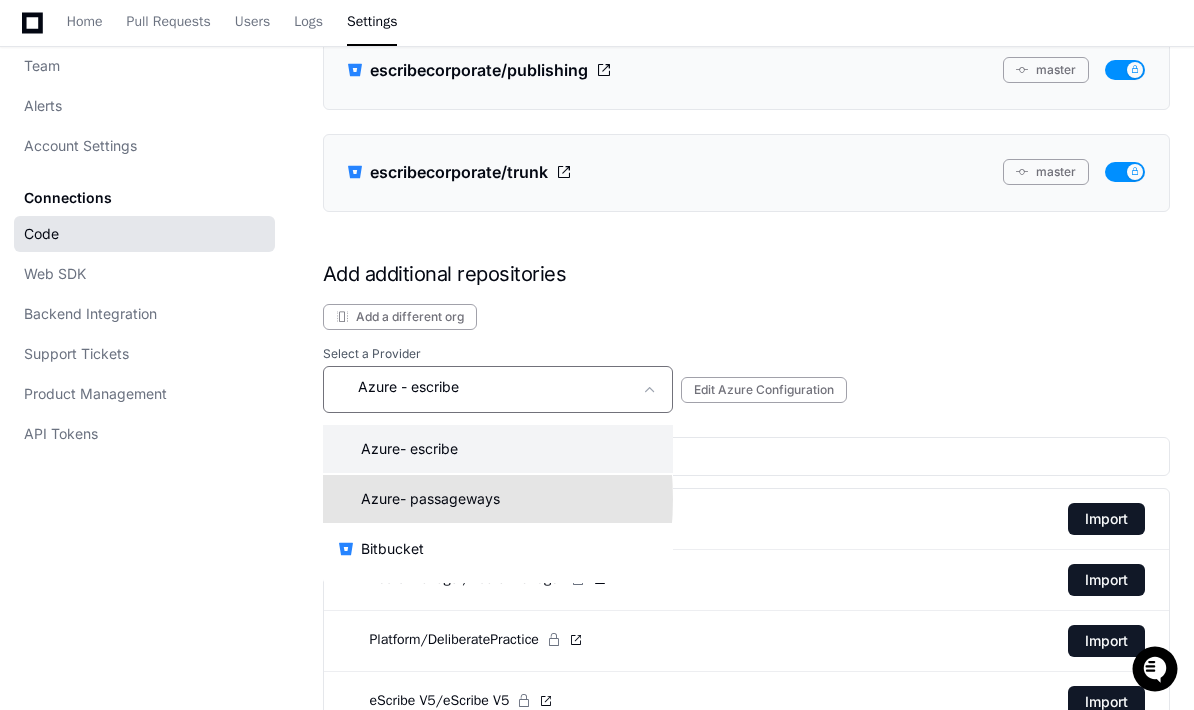 click on "Azure   - passageways" at bounding box center [419, 499] 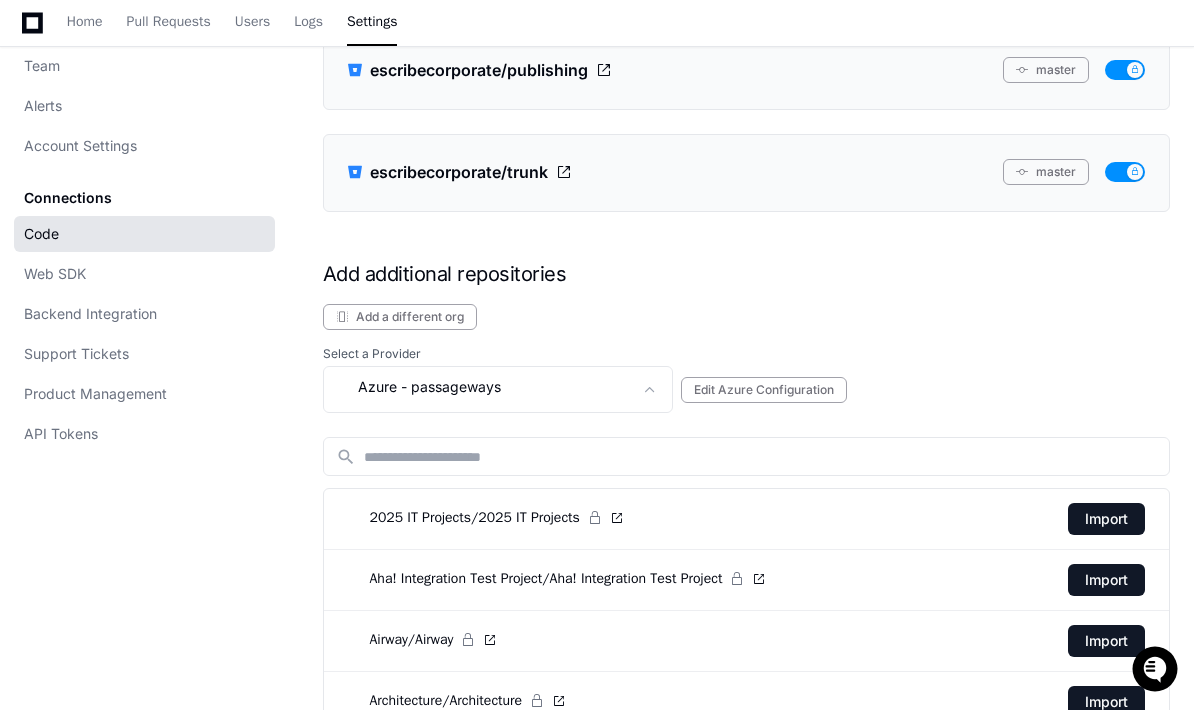 click 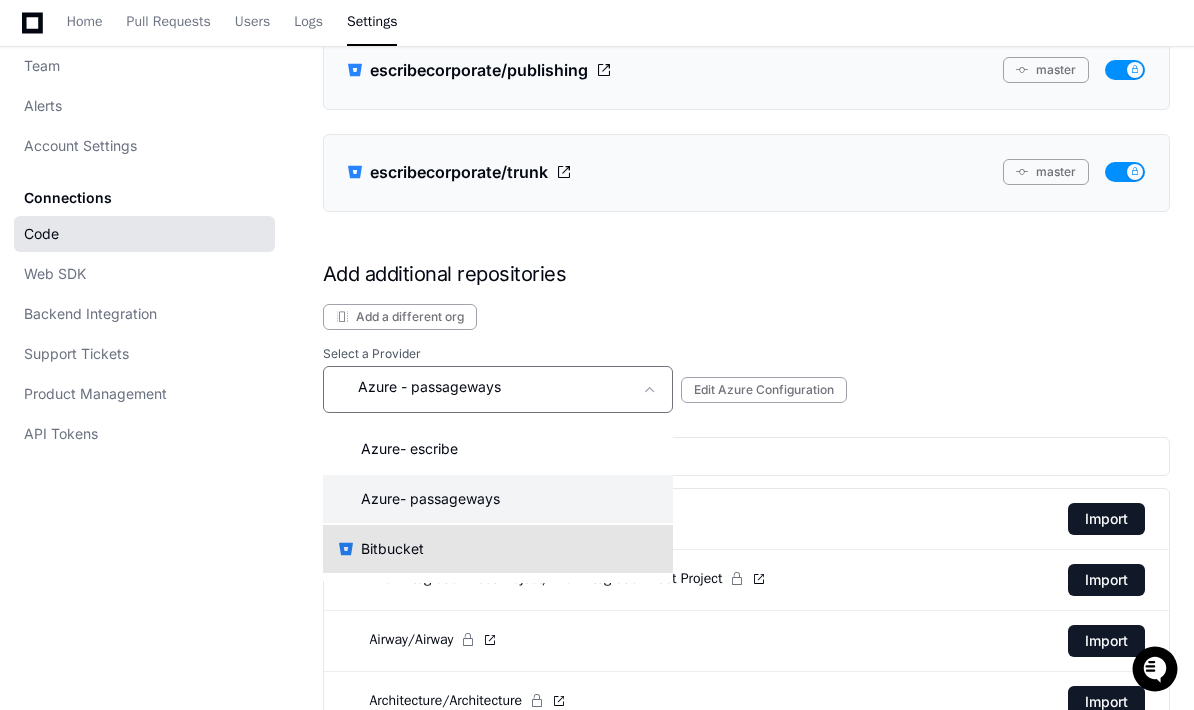 click 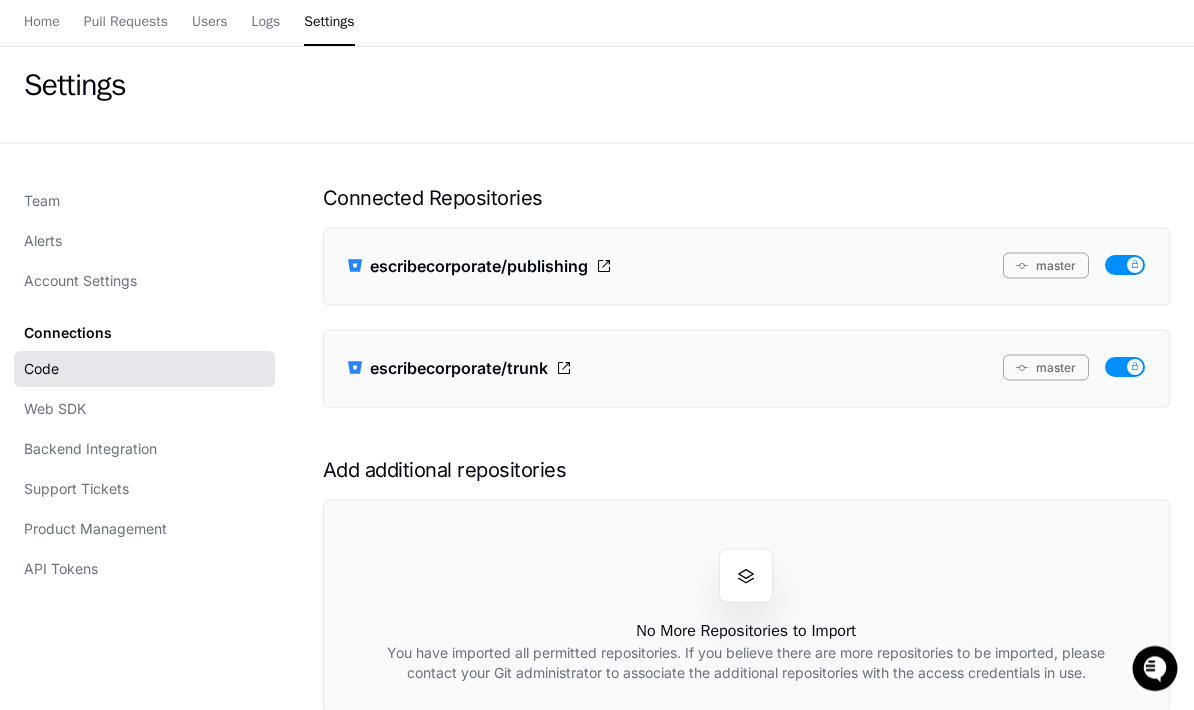 scroll, scrollTop: 0, scrollLeft: 0, axis: both 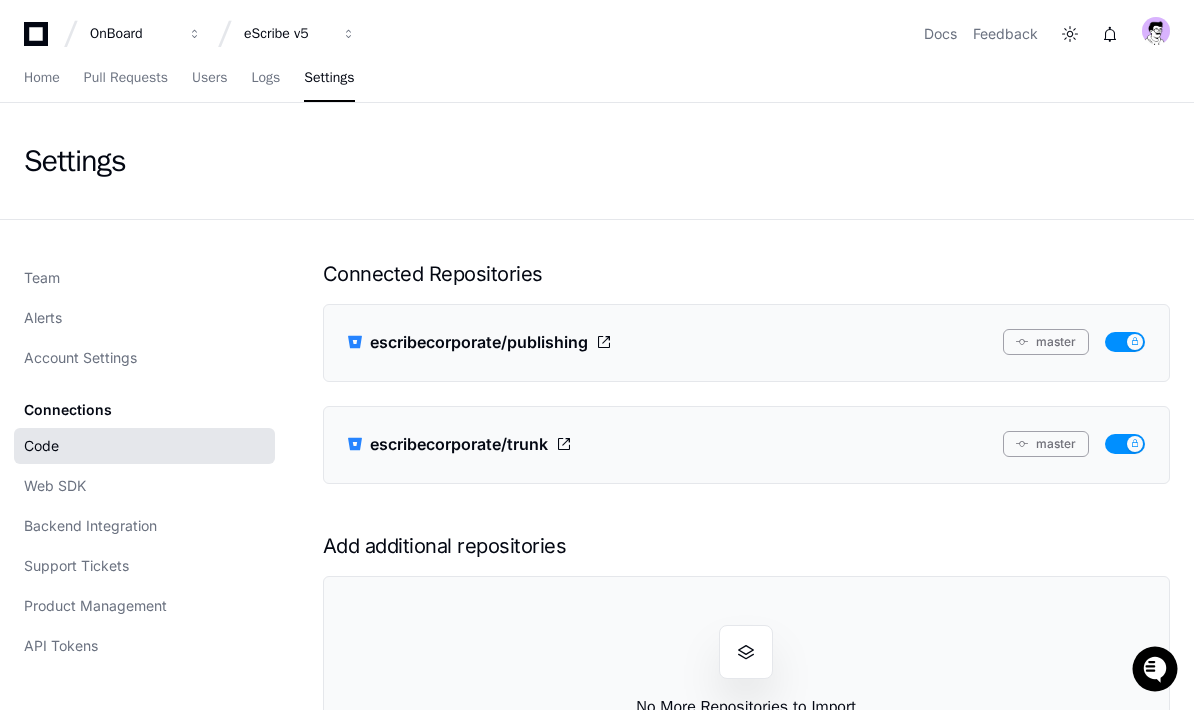 click on "Home" at bounding box center [42, 78] 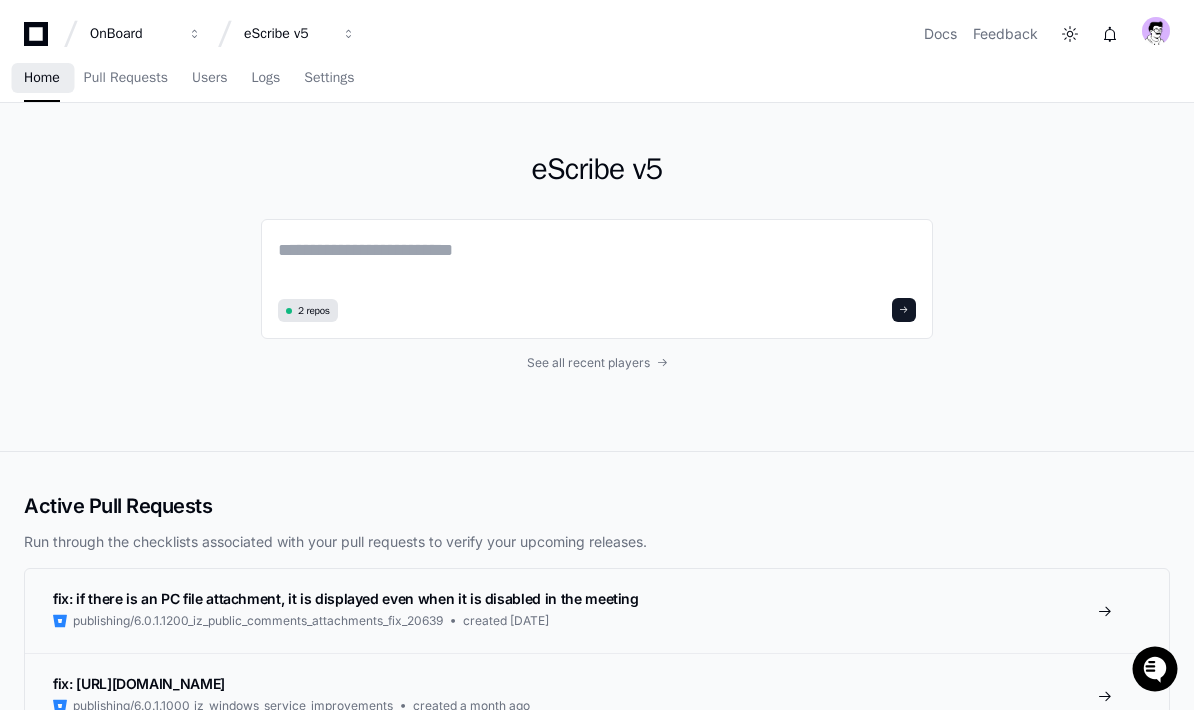 click on "See all recent players" 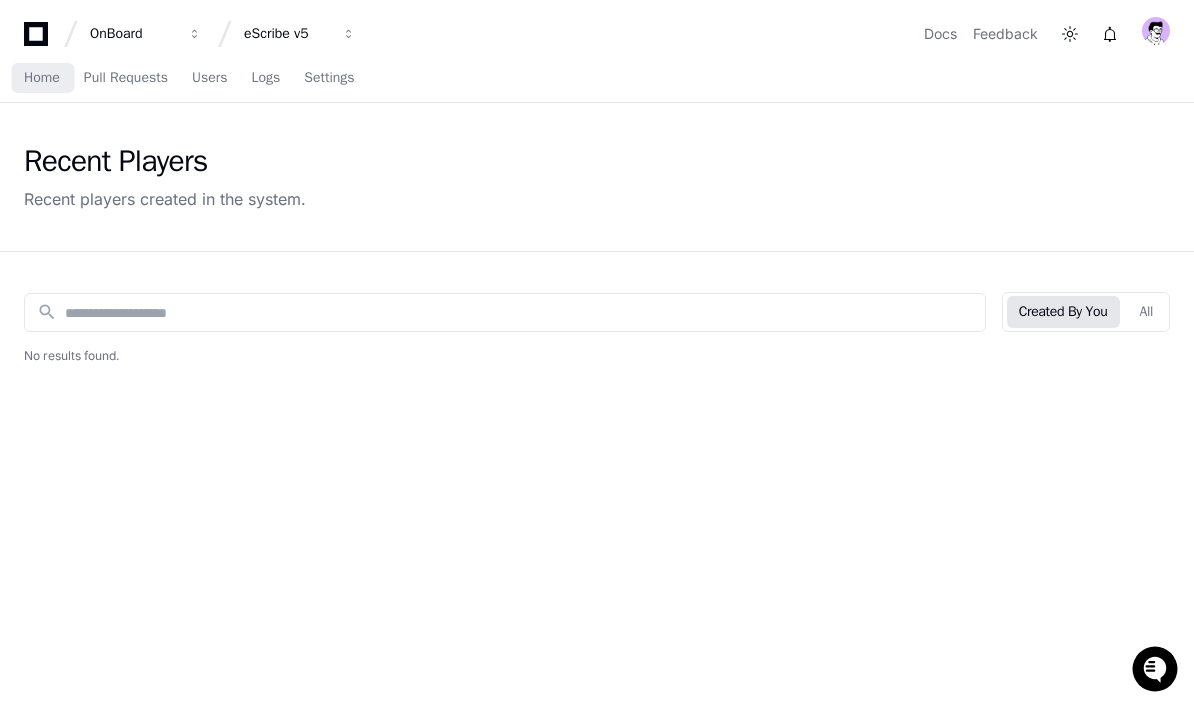 click on "All" 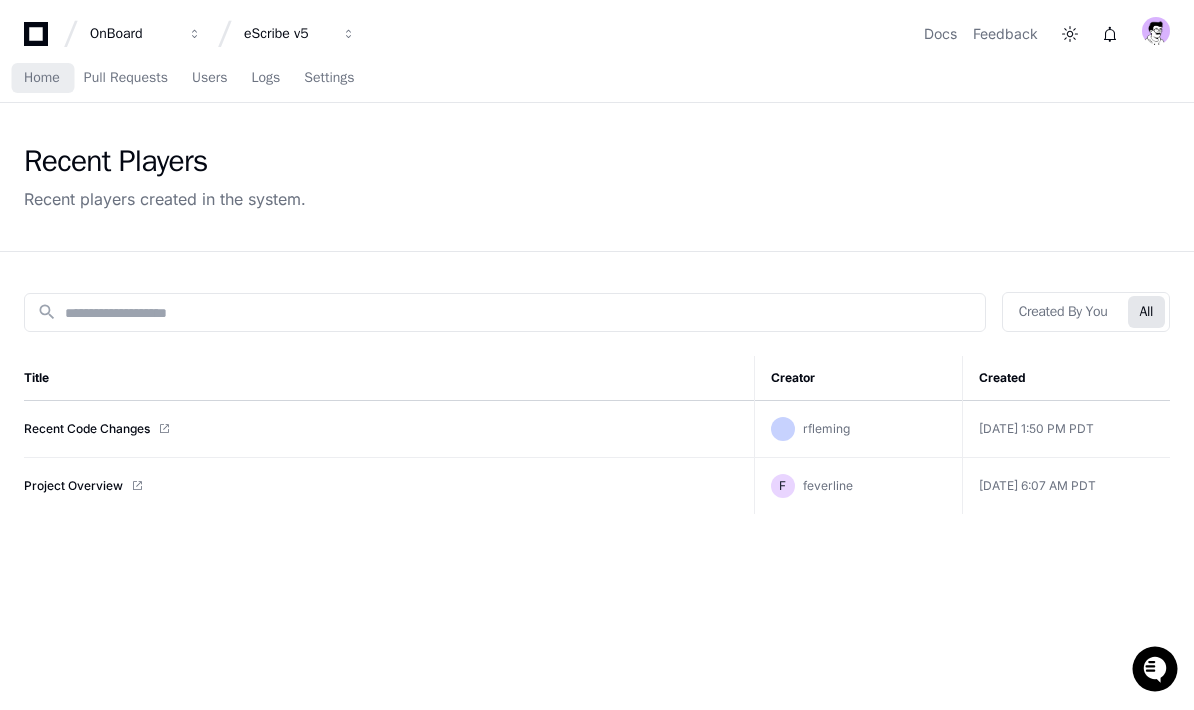 scroll, scrollTop: 0, scrollLeft: 0, axis: both 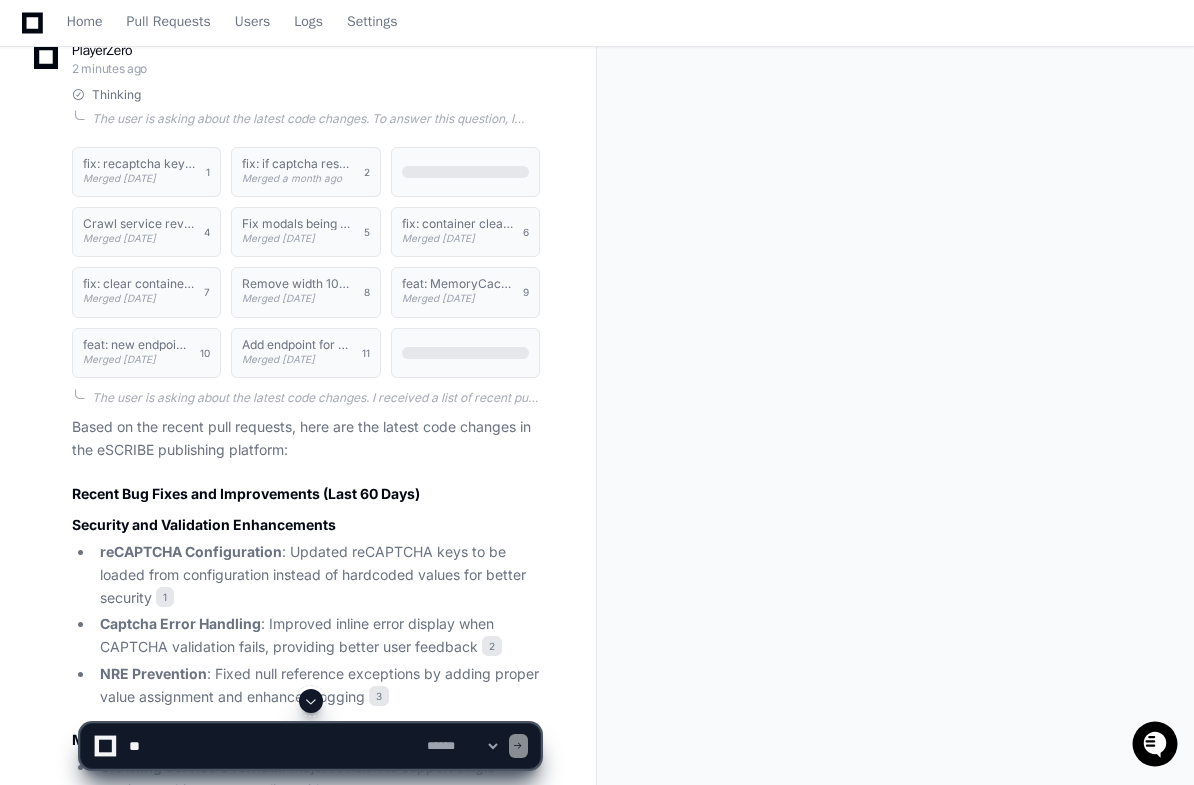 click on "fix: recaptcha keys from config" 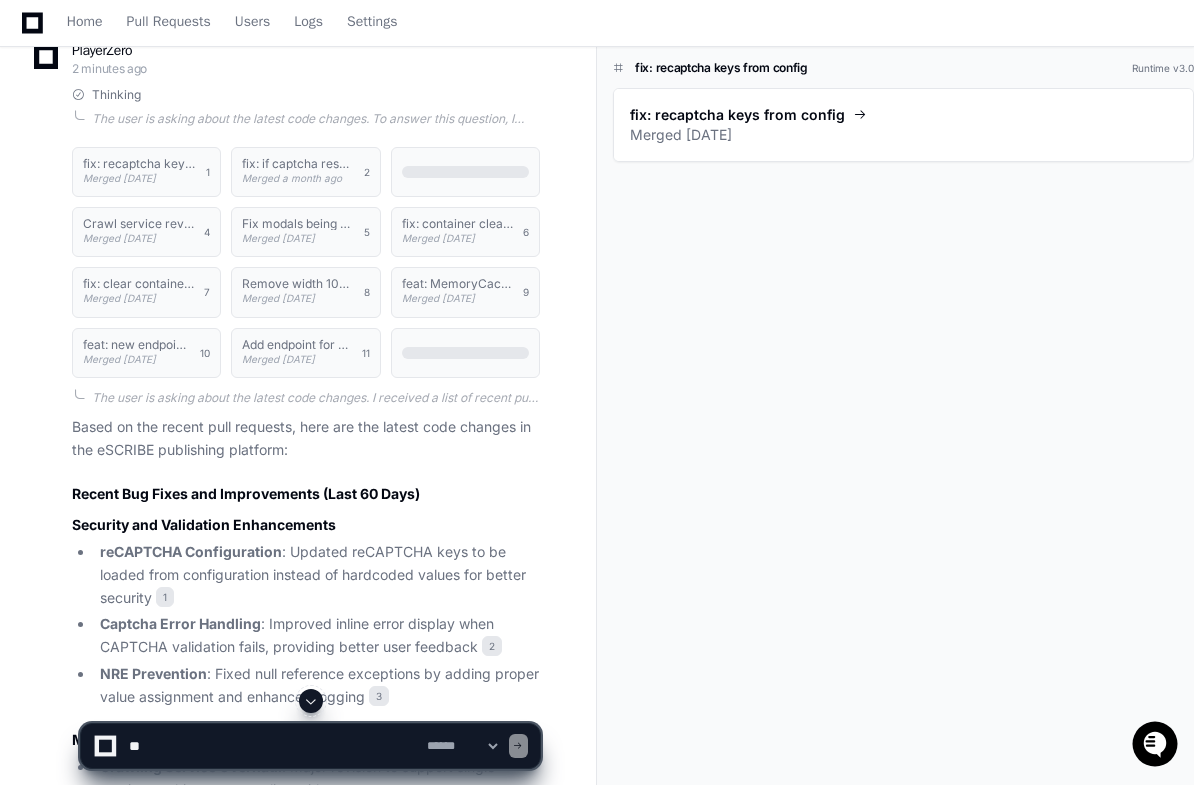 click on "Merged [DATE]" 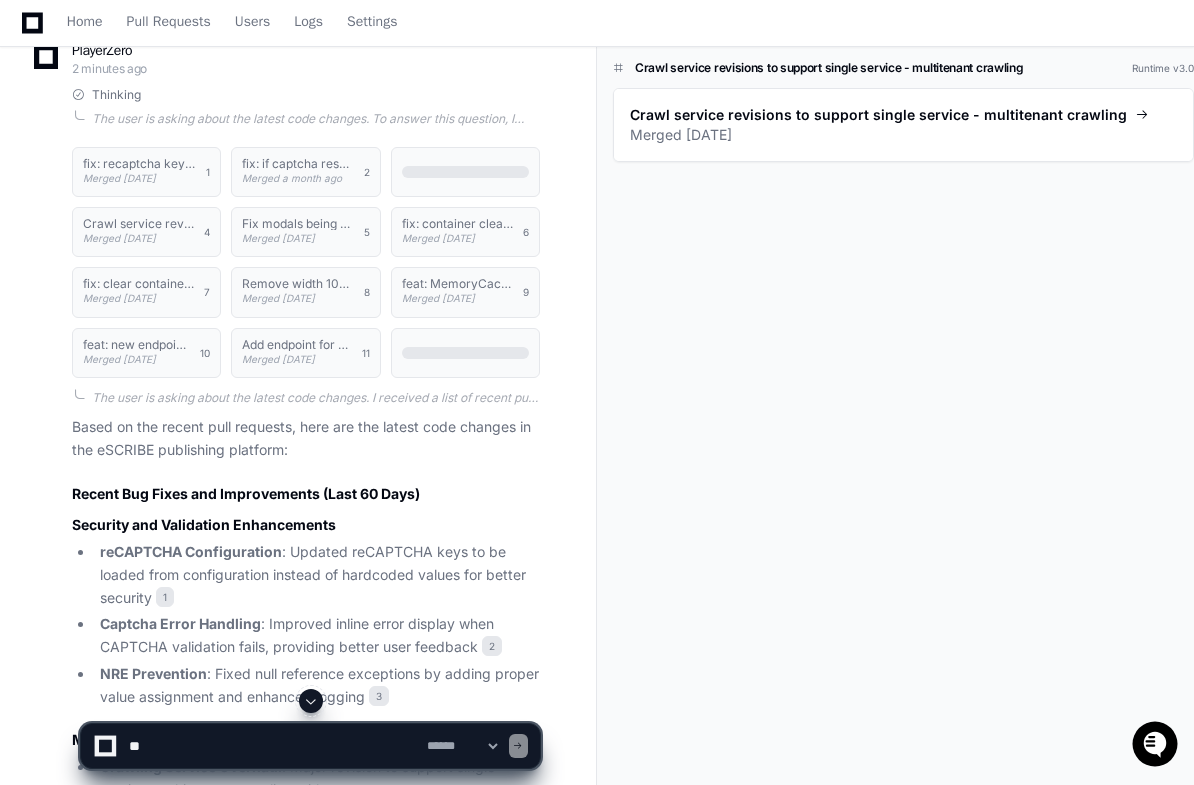 click on "fix: clear container before loading Merged [DATE] 7" 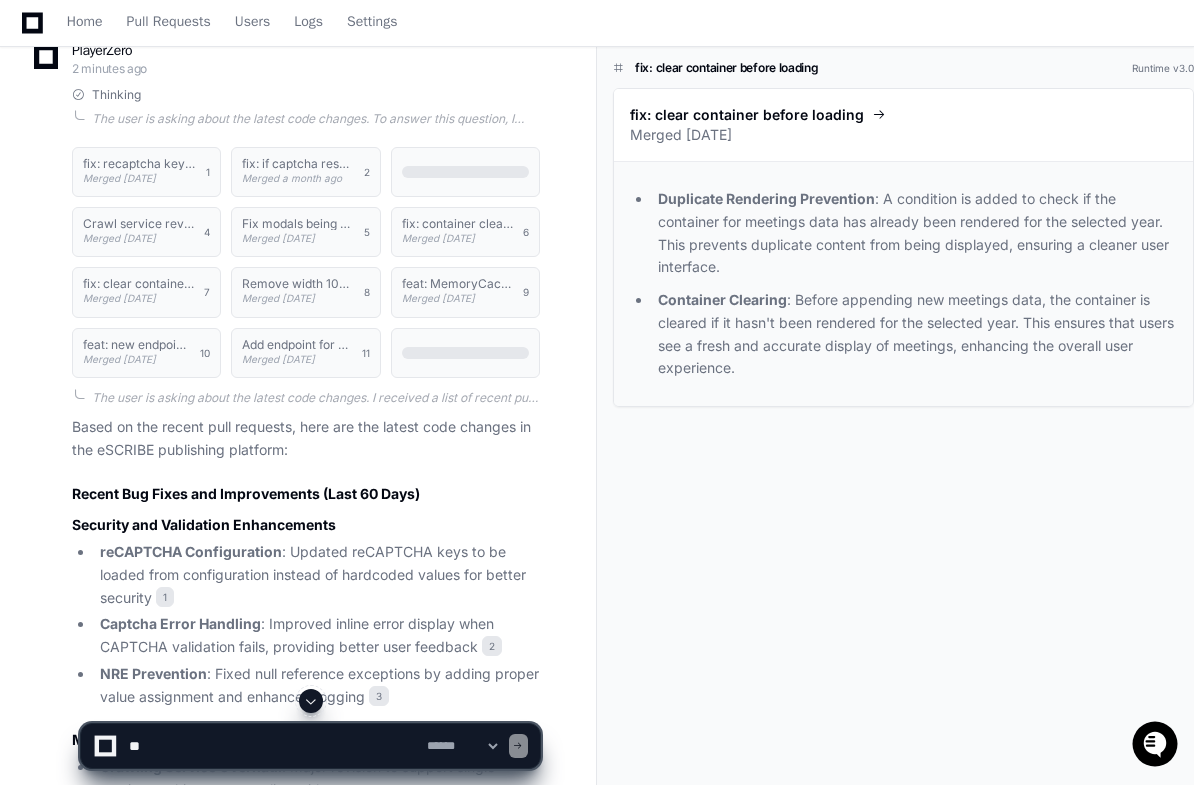click on "Merged [DATE]" 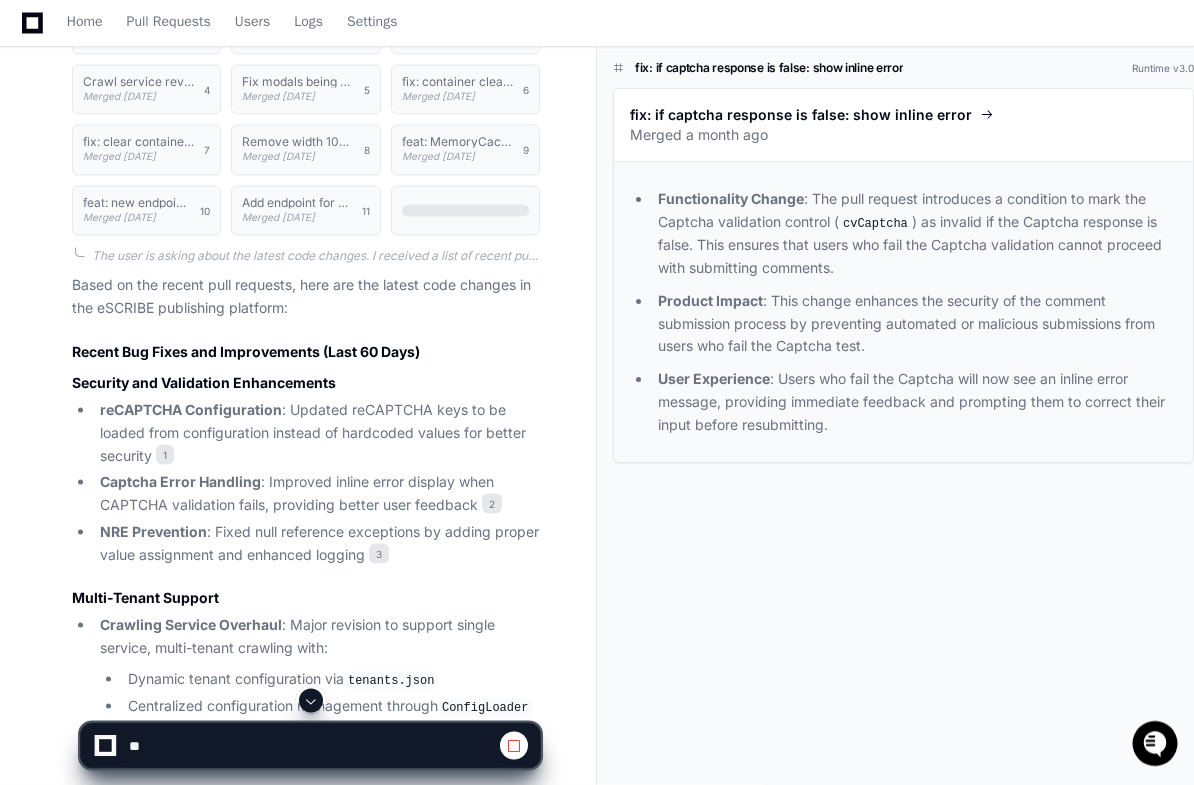 scroll, scrollTop: 478, scrollLeft: 0, axis: vertical 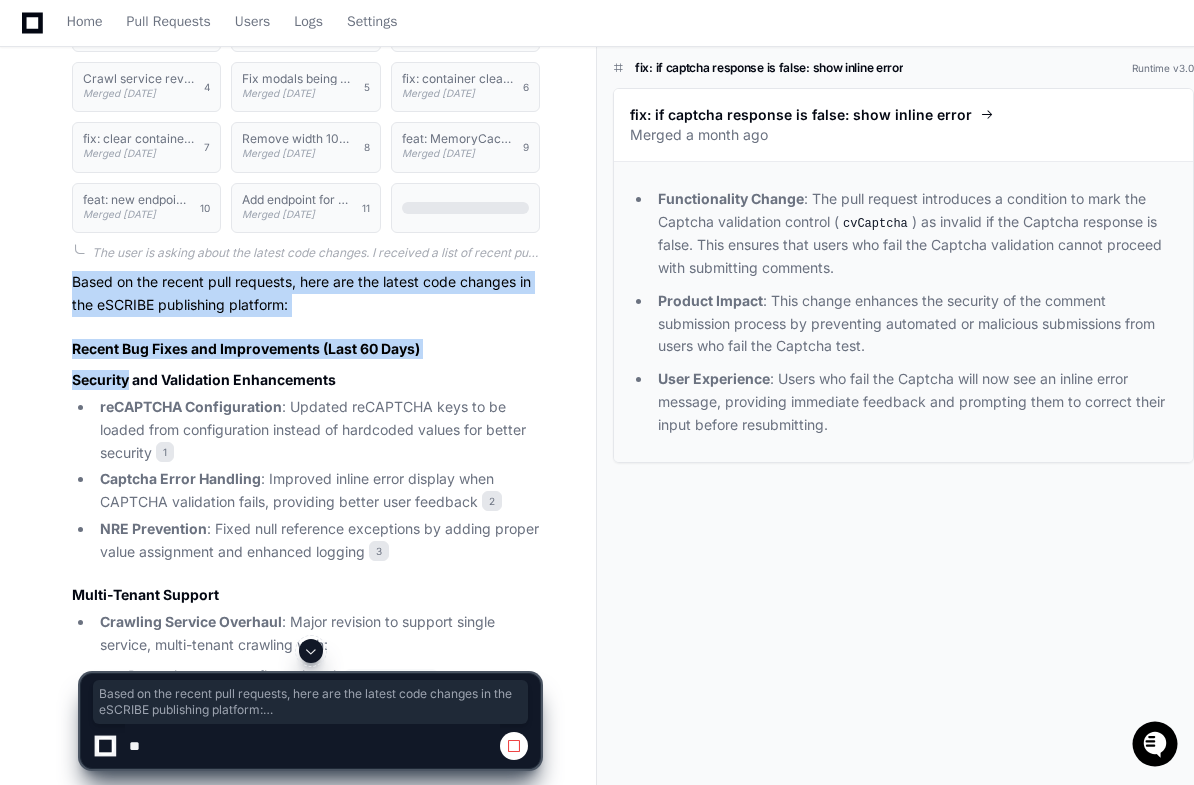 click on "fix: recaptcha keys from config Merged 2 months ago 1 fix: if captcha response is false: show inline error Merged a month ago 2 Crawl service revisions to support single service - multitenant crawling Merged 2 months ago 4 Fix modals being to wide for smaller responsive screens Merged 2 months ago 5 fix: container clear after second+ loading Merged 2 months ago 6 fix: clear container before loading Merged 2 months ago 7 Remove width 100% for package-list Merged 2 months ago 8 feat: MemoryCache static helper class implementation Merged 3 months ago 9 feat: new endpoint to unpublish the meeting Merged 3 months ago 10 Add endpoint for creating an attachment if it does not already exists Merged 3 months ago 11 Based on the recent pull requests, here are the latest code changes in the eSCRIBE publishing platform:
Recent Bug Fixes and Improvements (Last 60 Days)
Security and Validation Enhancements
reCAPTCHA Configuration 1
Captcha Error Handling 2
NRE Prevention 3
Multi-Tenant Support
4" 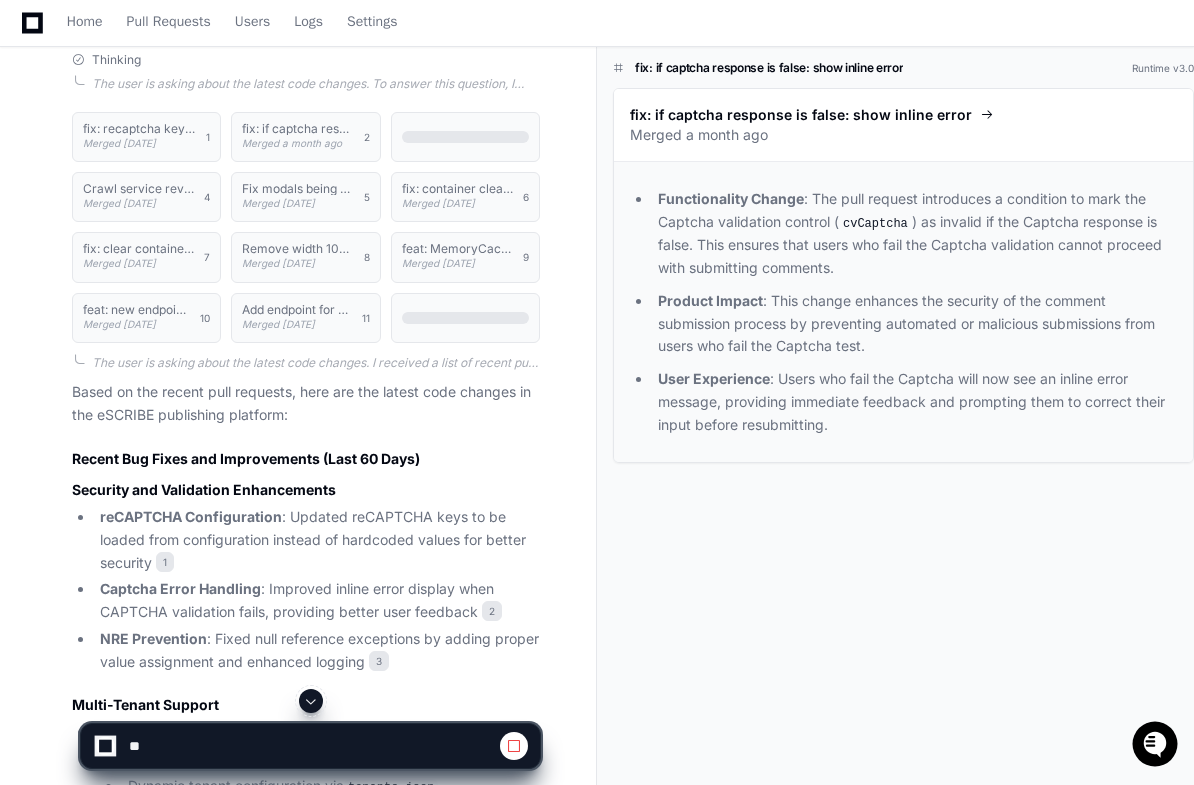 scroll, scrollTop: 261, scrollLeft: 0, axis: vertical 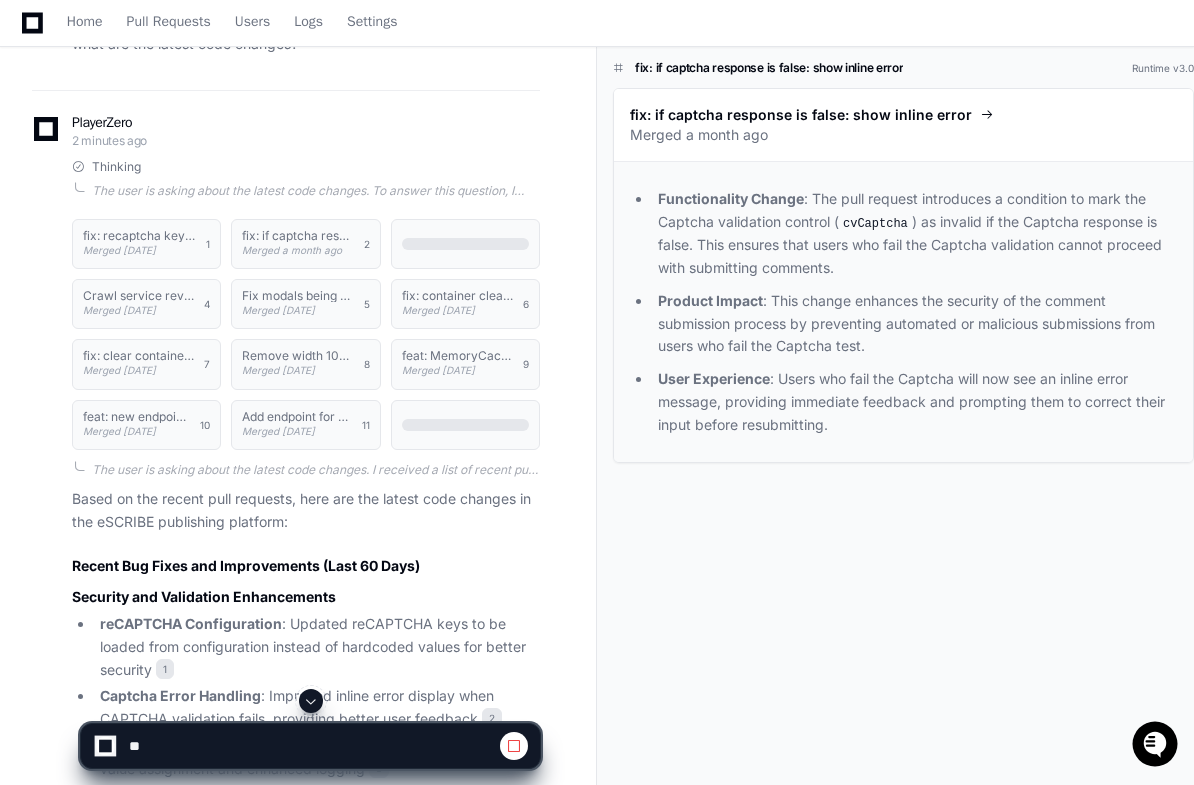 click on "fix: recaptcha keys from config" 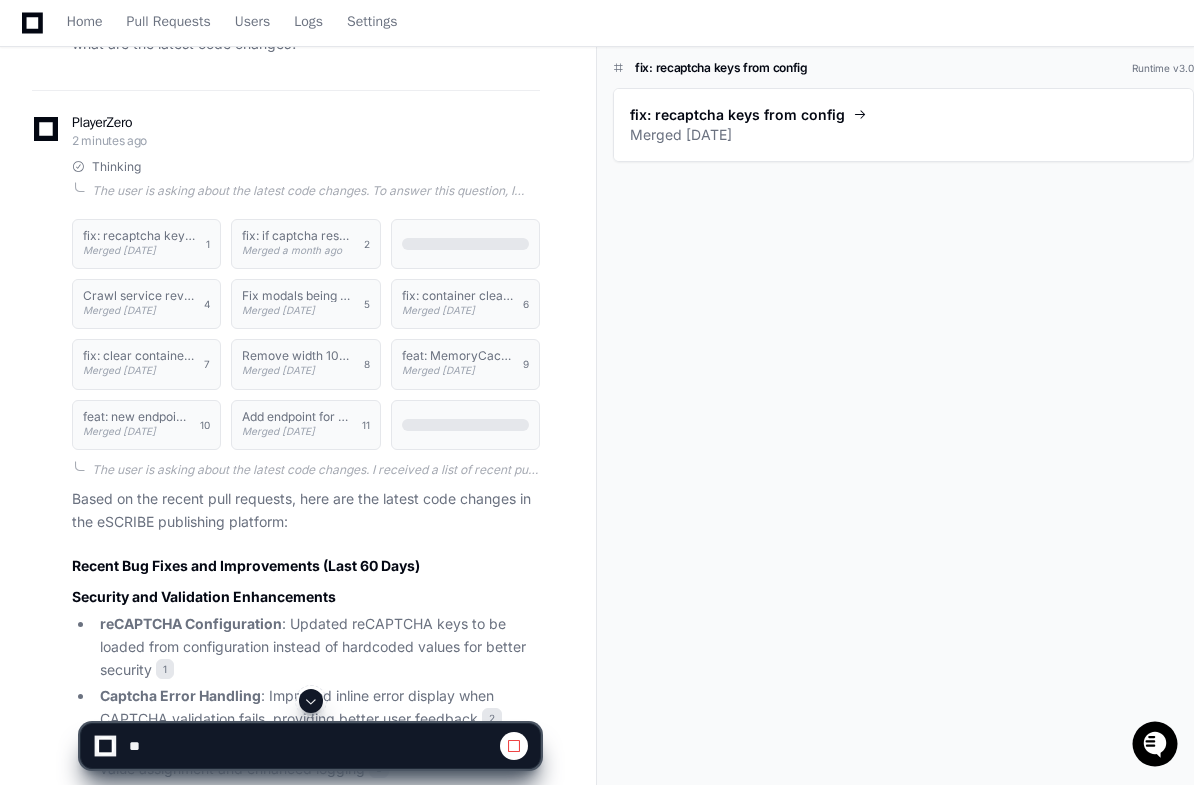 click on "fix: if captcha response is false: show inline error" 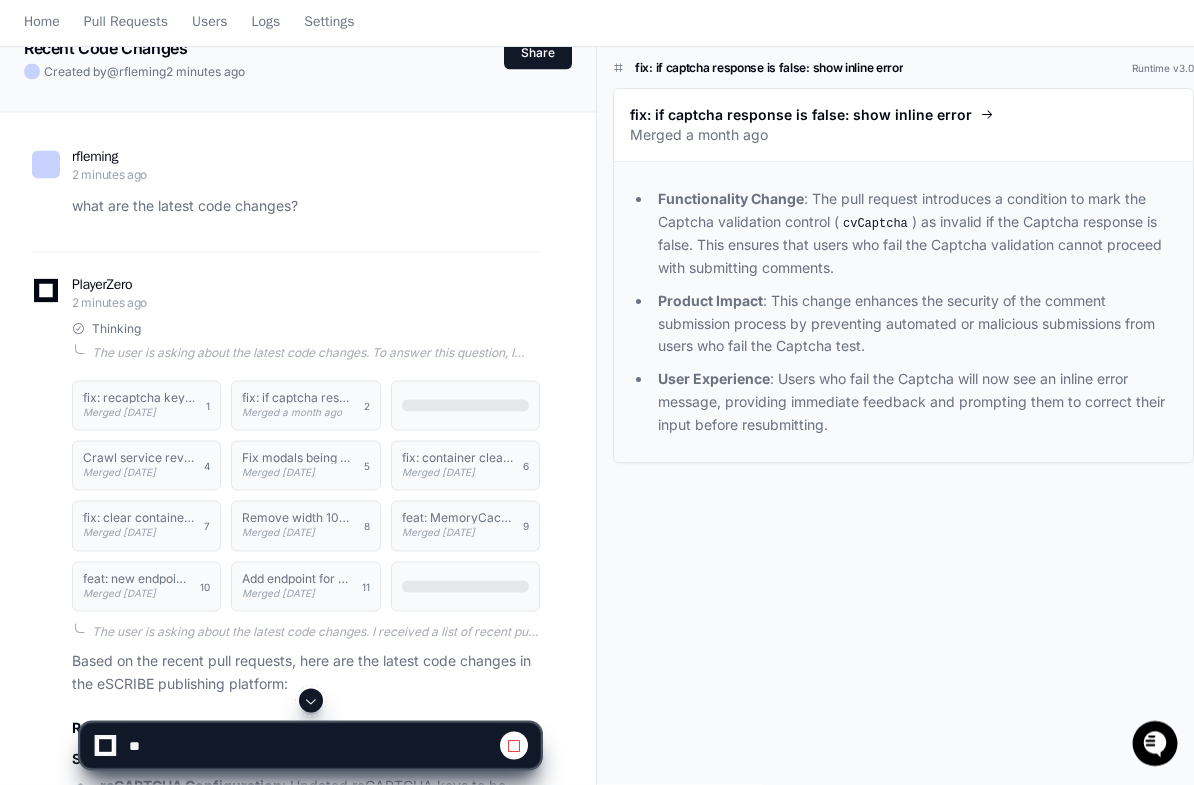 scroll, scrollTop: 0, scrollLeft: 0, axis: both 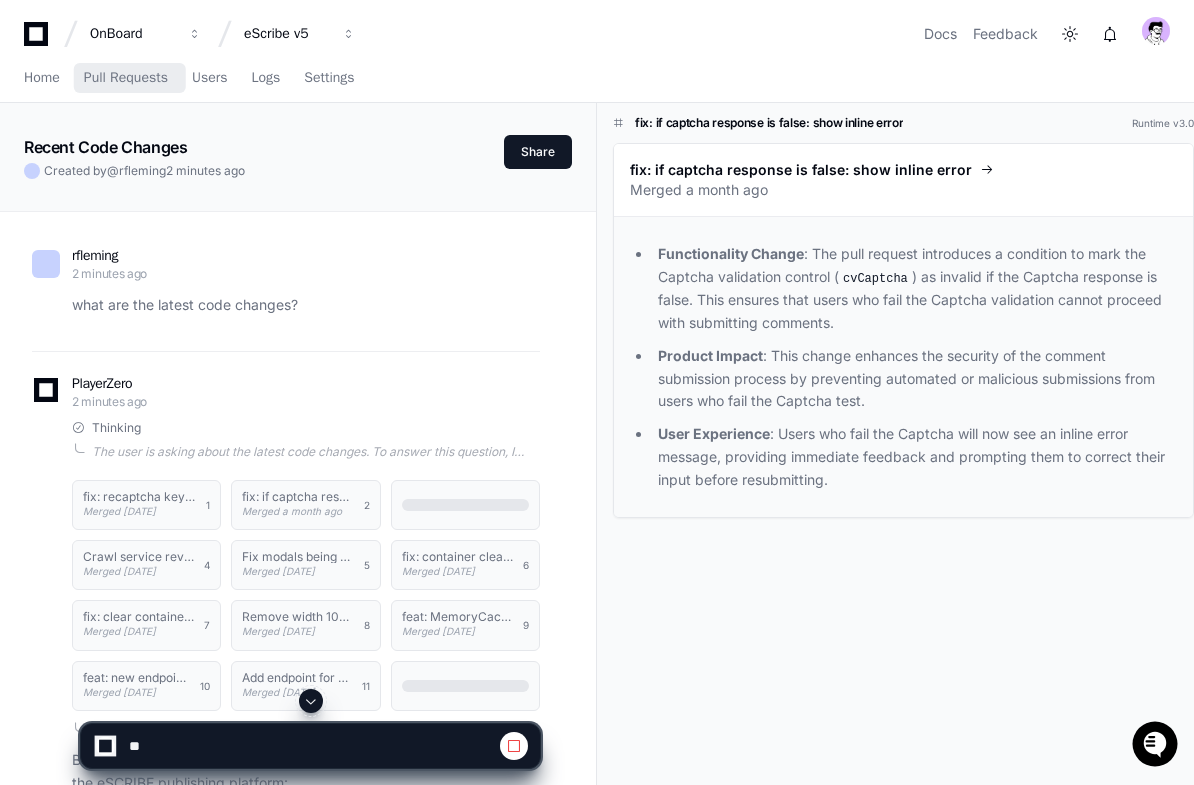 click on "Pull Requests" at bounding box center [126, 79] 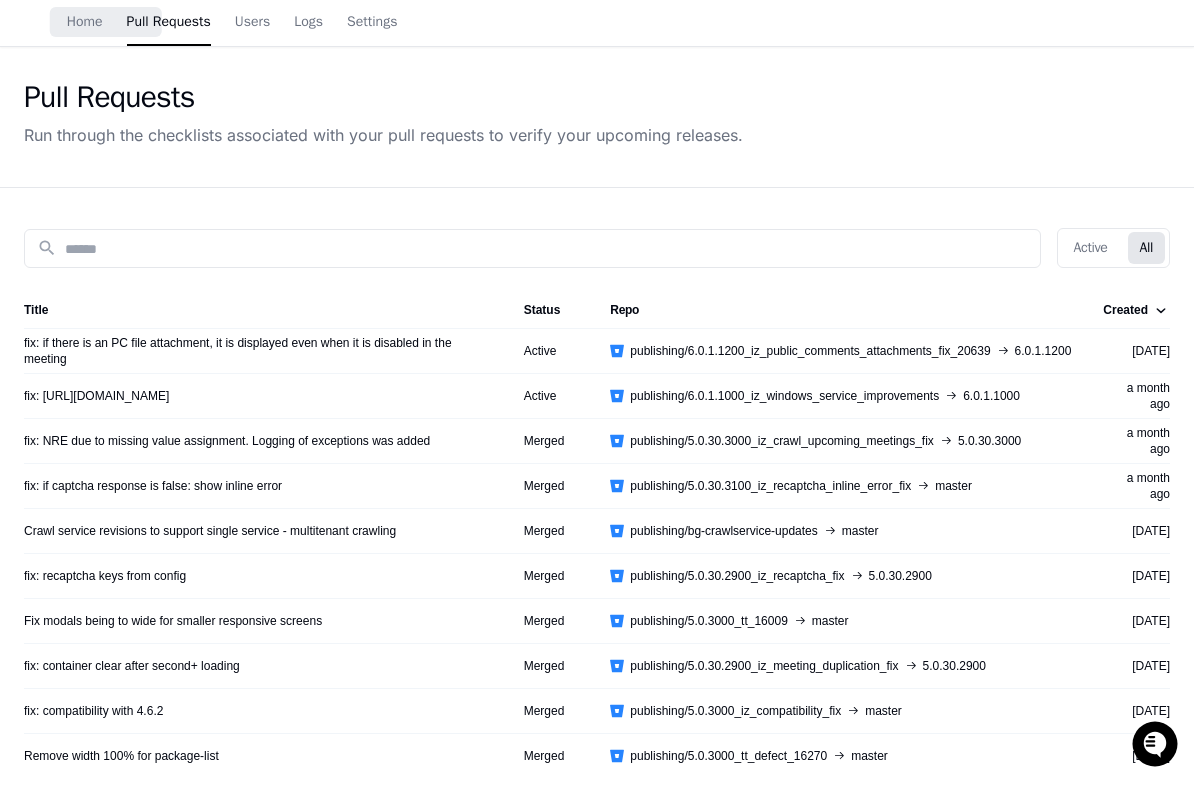 scroll, scrollTop: 67, scrollLeft: 0, axis: vertical 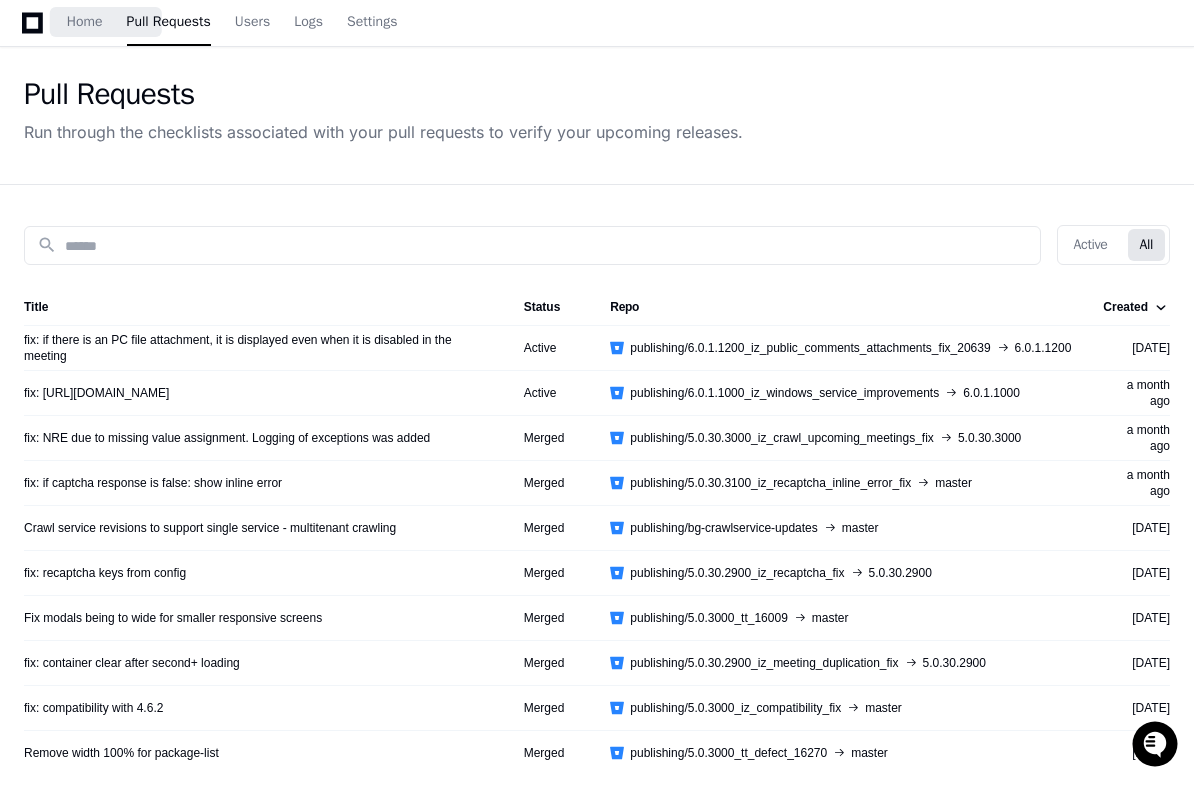 click on "Active" 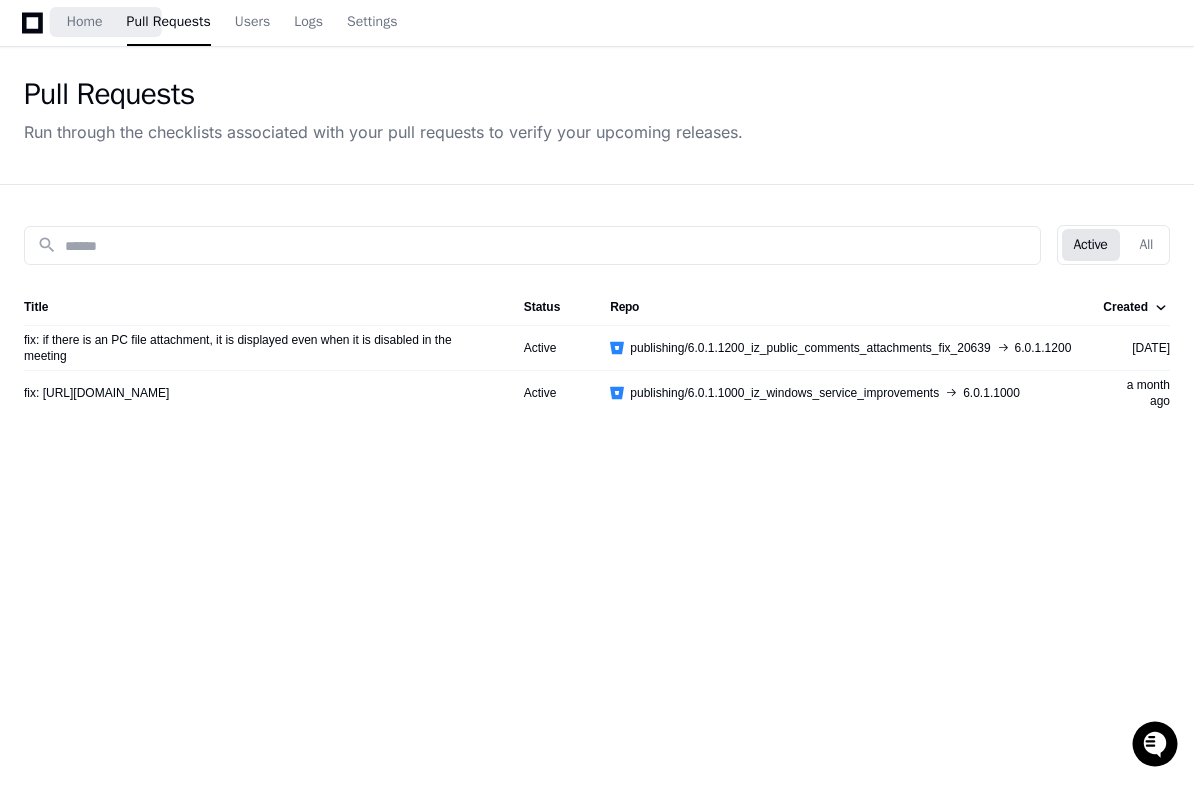 scroll, scrollTop: 0, scrollLeft: 0, axis: both 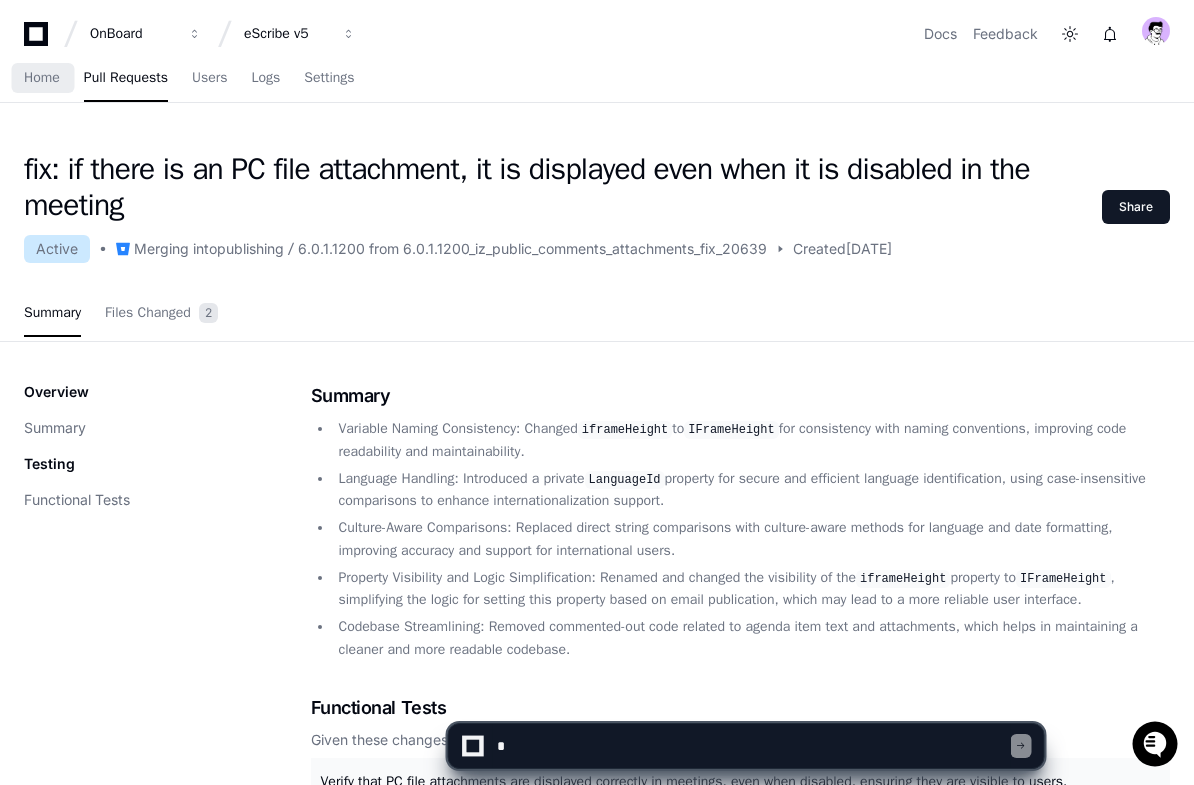 click on "Home" at bounding box center [42, 78] 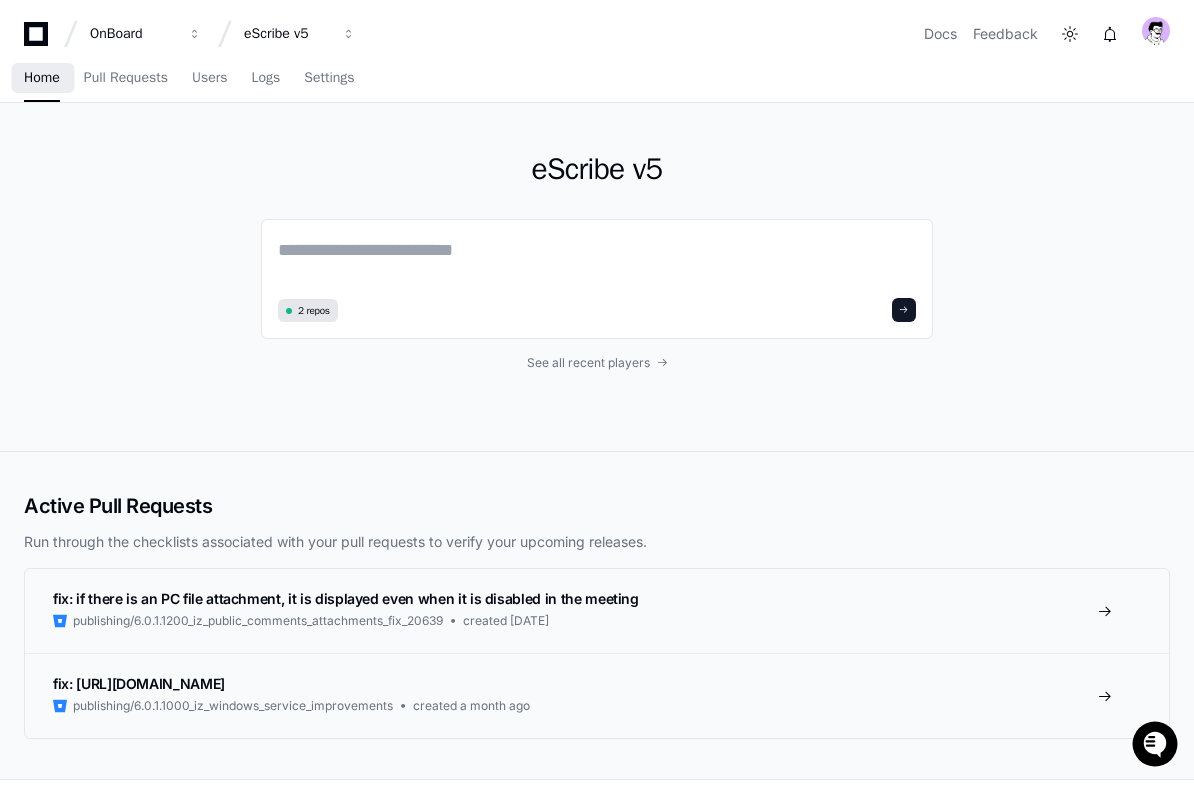 click on "See all recent players" 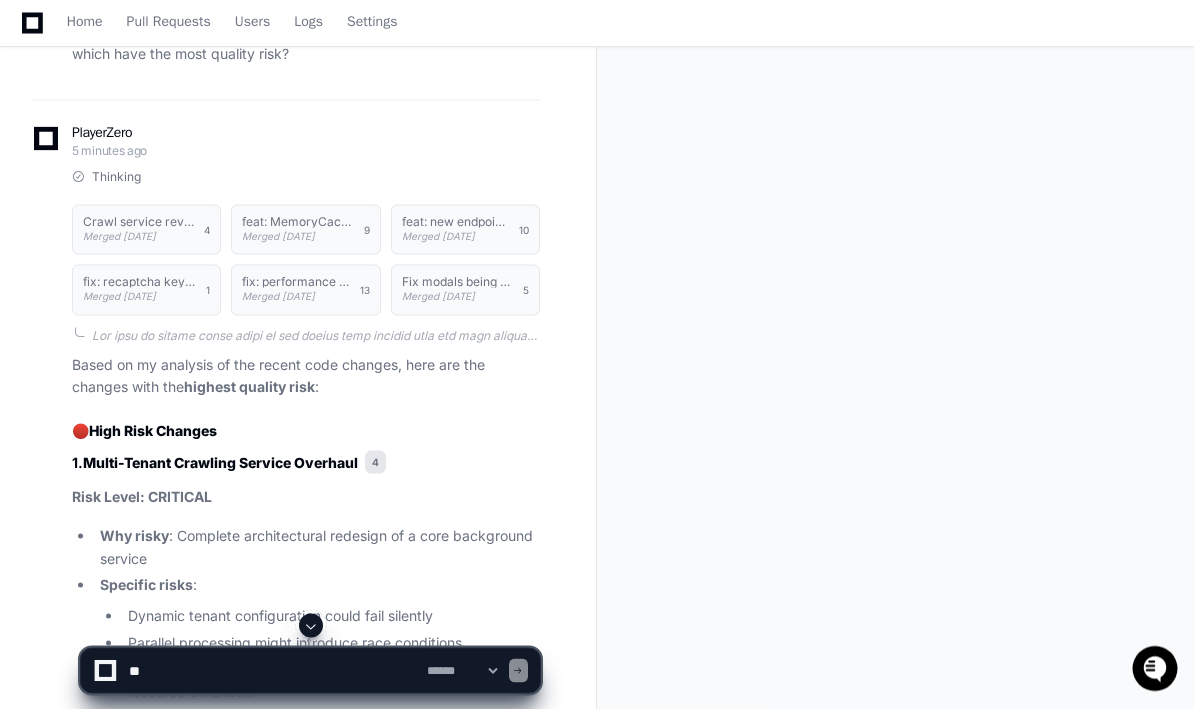 scroll, scrollTop: 2907, scrollLeft: 0, axis: vertical 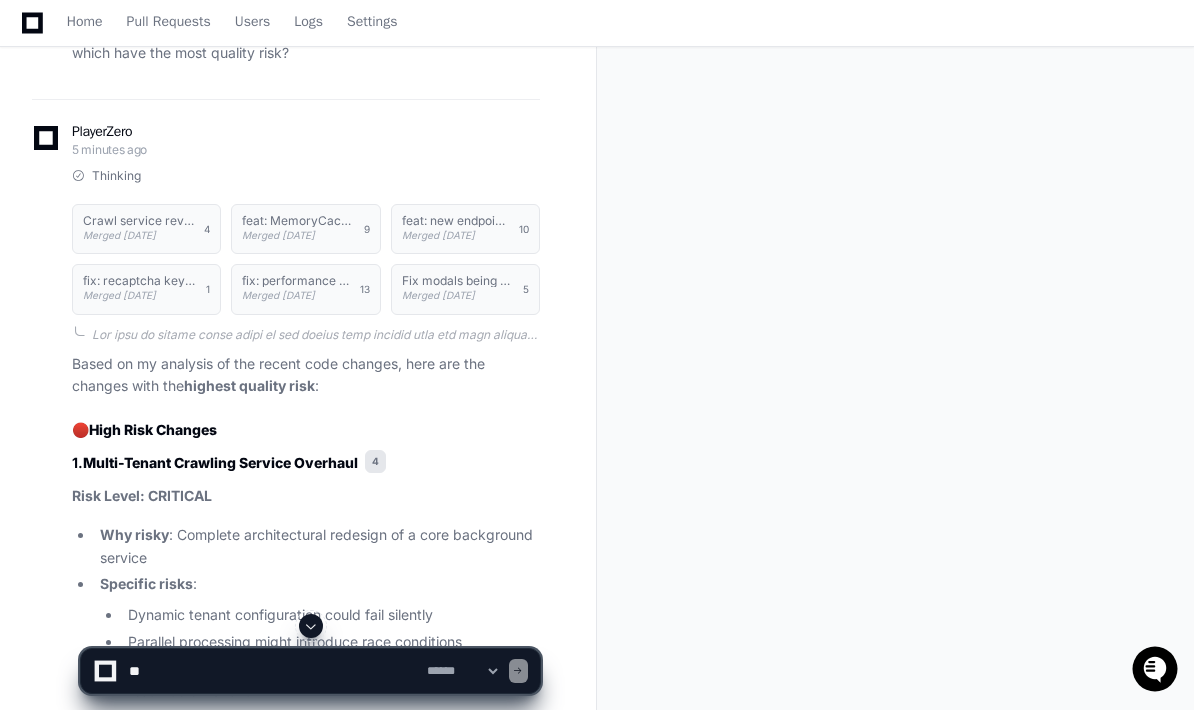 click on "Merged [DATE]" 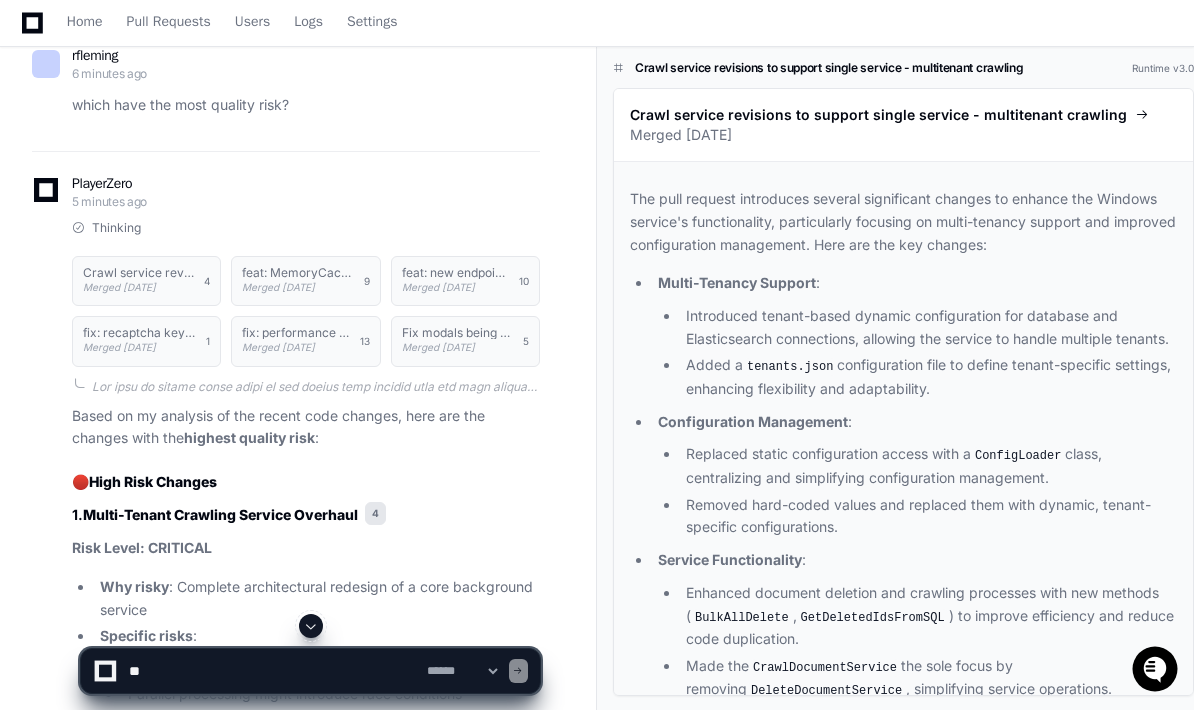 scroll, scrollTop: 2853, scrollLeft: 0, axis: vertical 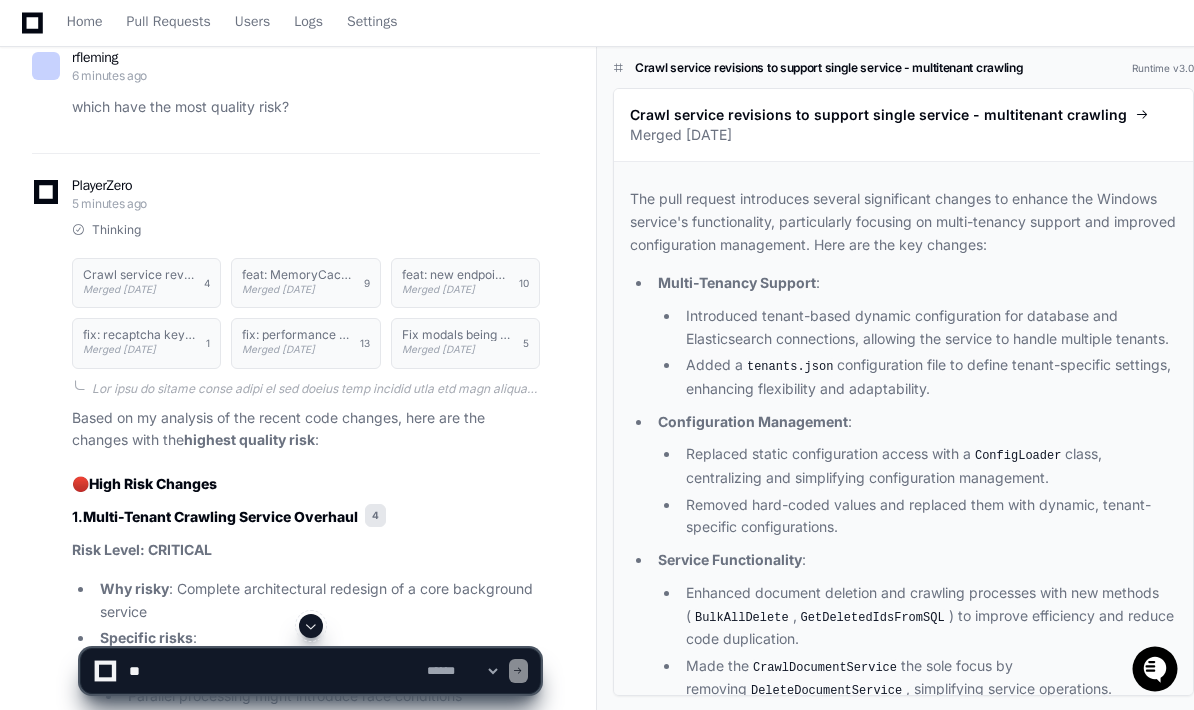 click on "Crawl service revisions to support single service - multitenant crawling Merged [DATE] 4" 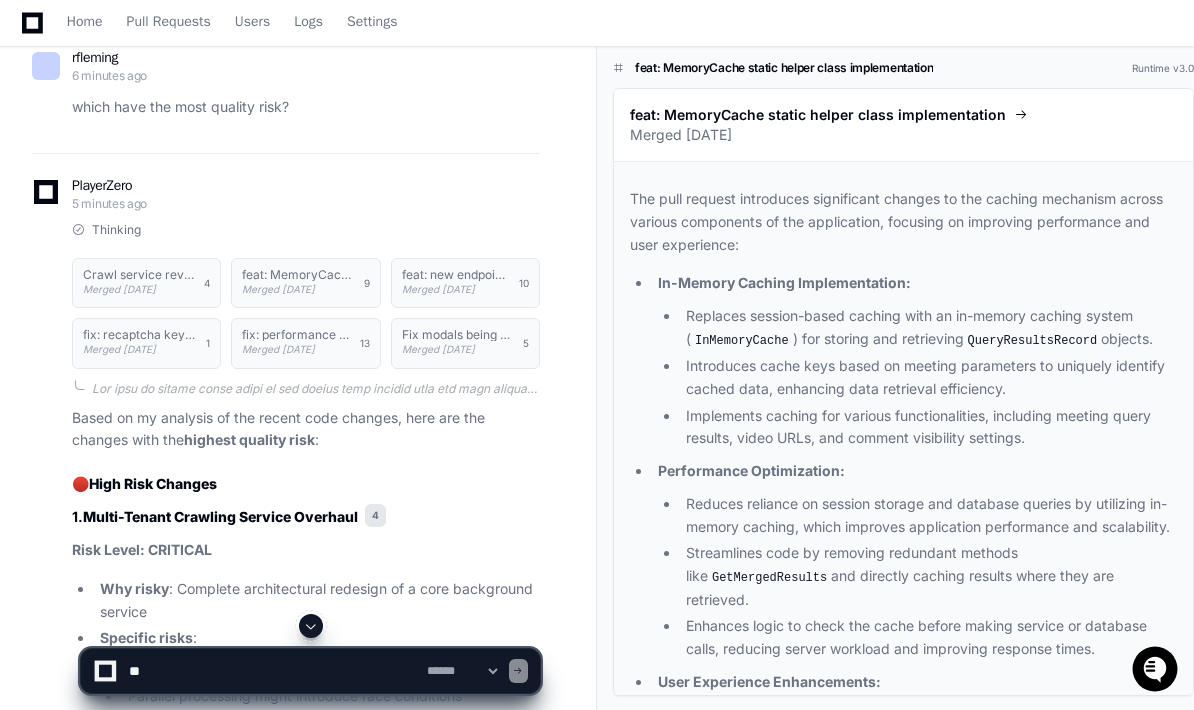 click on "Merged [DATE]" 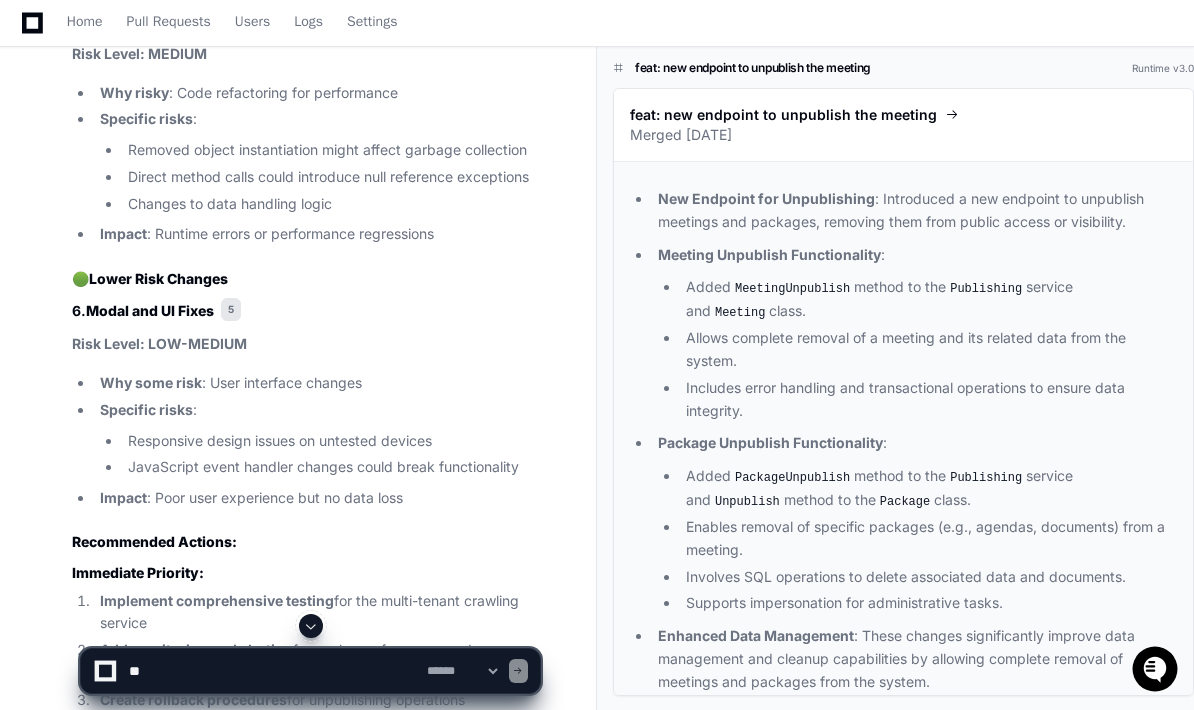 scroll, scrollTop: 4589, scrollLeft: 0, axis: vertical 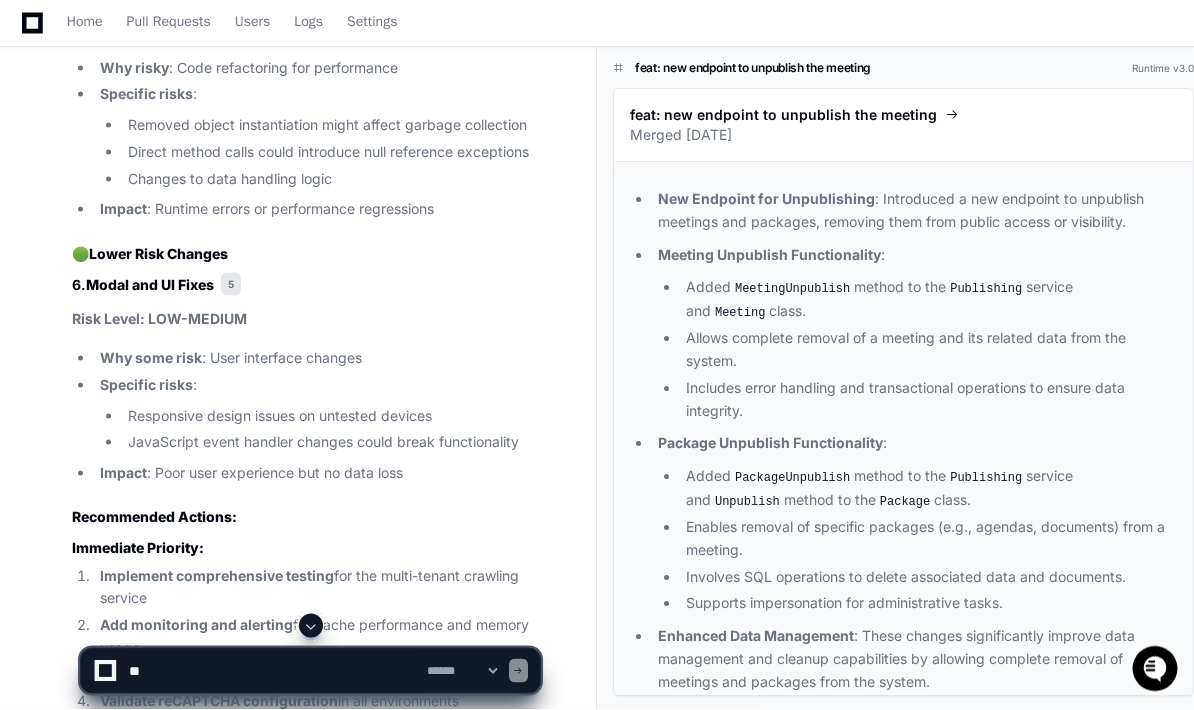 click on "5" 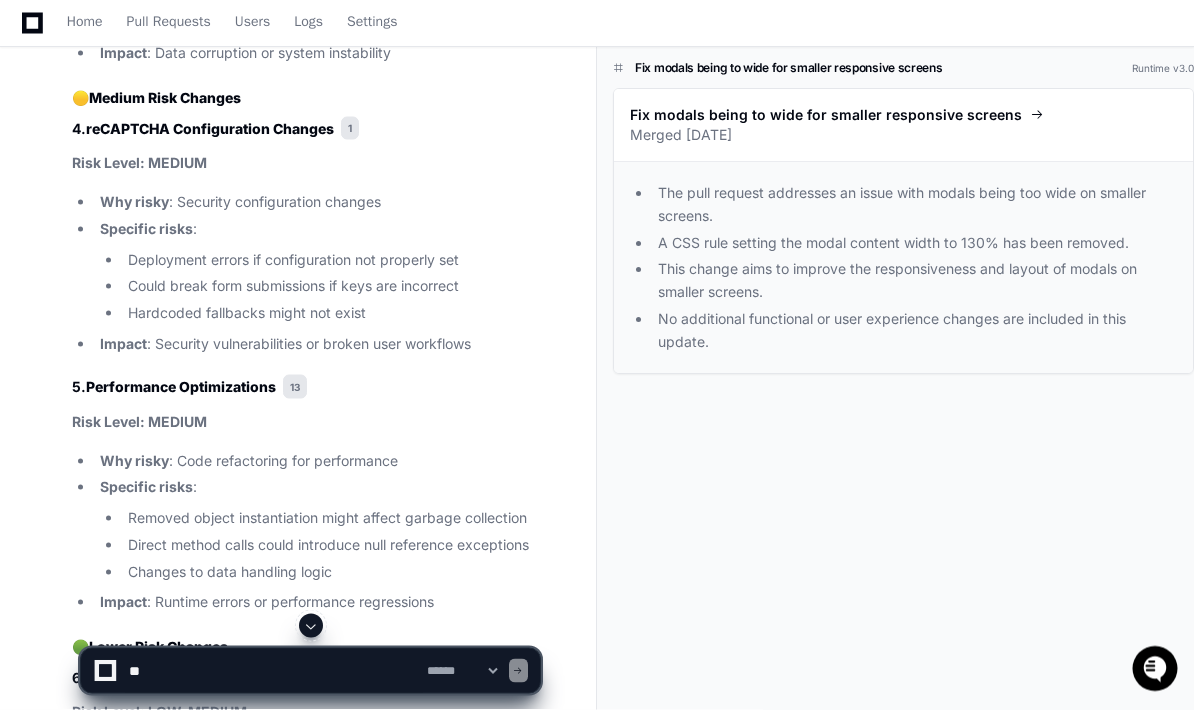 scroll, scrollTop: 4202, scrollLeft: 0, axis: vertical 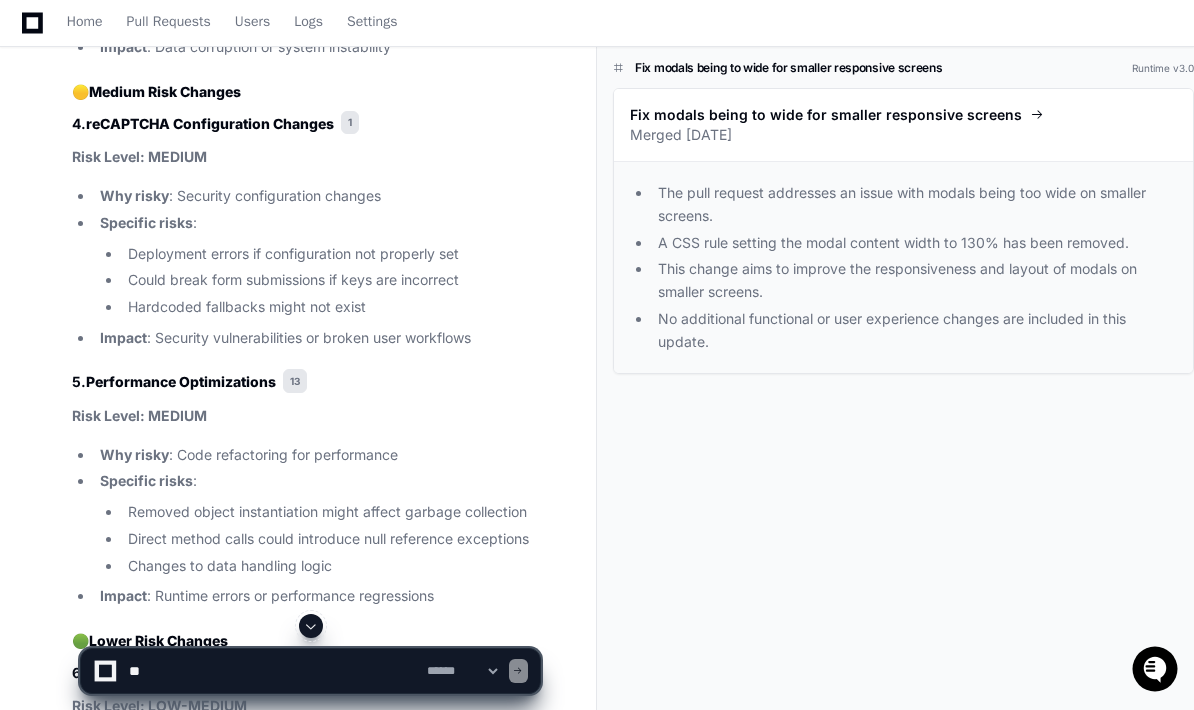 click on "5.  Performance Optimizations   13" 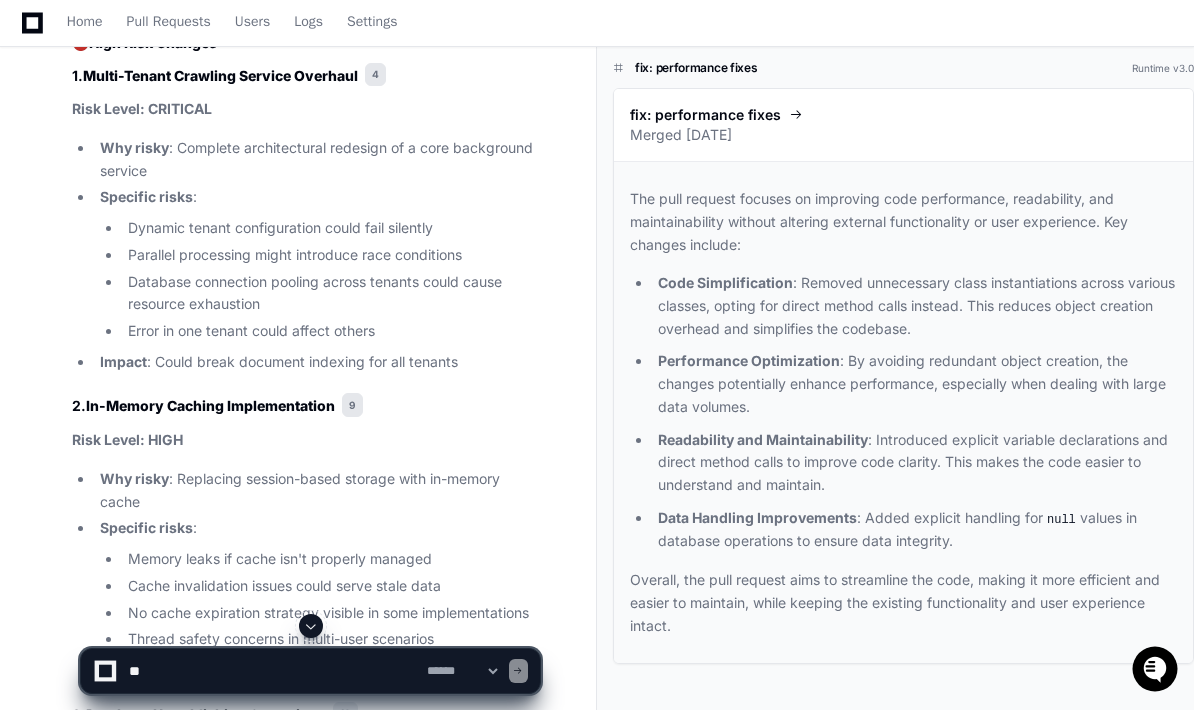 scroll, scrollTop: 3297, scrollLeft: 0, axis: vertical 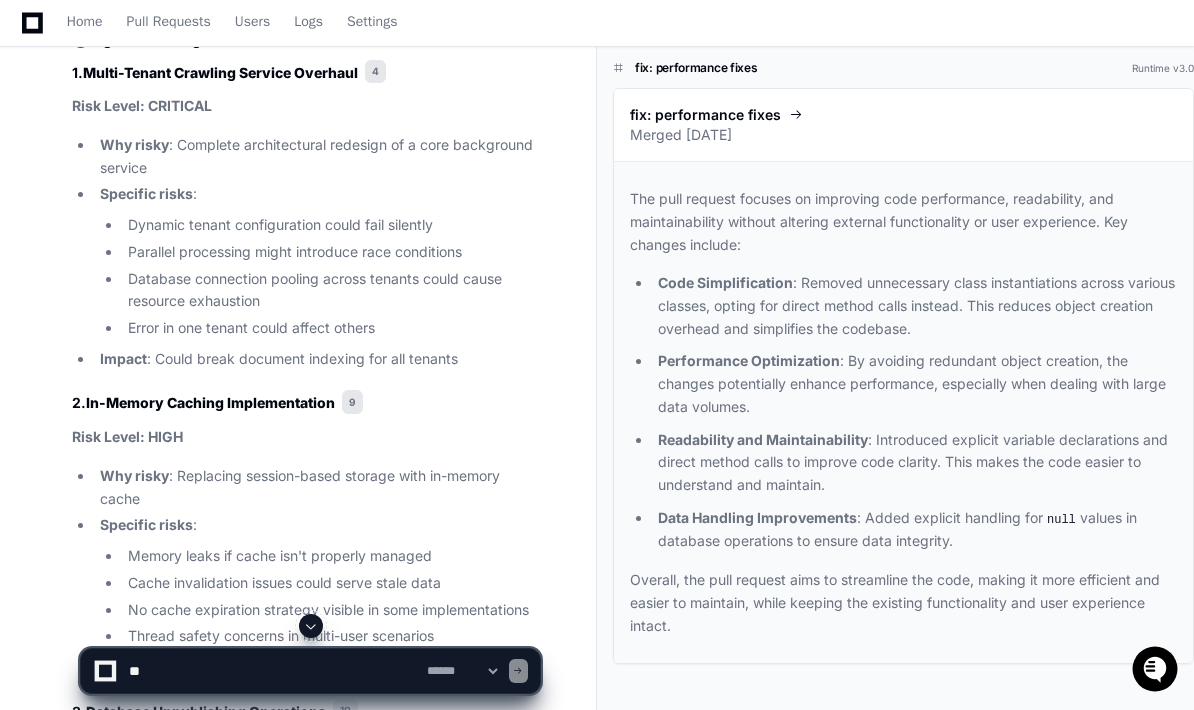 click on "Based on my analysis of the recent code changes, here are the changes with the  highest quality risk :
🔴  High Risk Changes
1.  Multi-Tenant Crawling Service Overhaul   4
Risk Level: CRITICAL
Why risky : Complete architectural redesign of a core background service
Specific risks :
Dynamic tenant configuration could fail silently
Parallel processing might introduce race conditions
Database connection pooling across tenants could cause resource exhaustion
Error in one tenant could affect others
Impact : Could break document indexing for all tenants
2.  In-Memory Caching Implementation   9
Risk Level: HIGH
Why risky : Replacing session-based storage with in-memory cache
Specific risks :
Memory leaks if cache isn't properly managed
Cache invalidation issues could serve stale data
No cache expiration strategy visible in some implementations
Thread safety concerns in multi-user scenarios
Impact : Performance degradation or incorrect data display
3.    10" 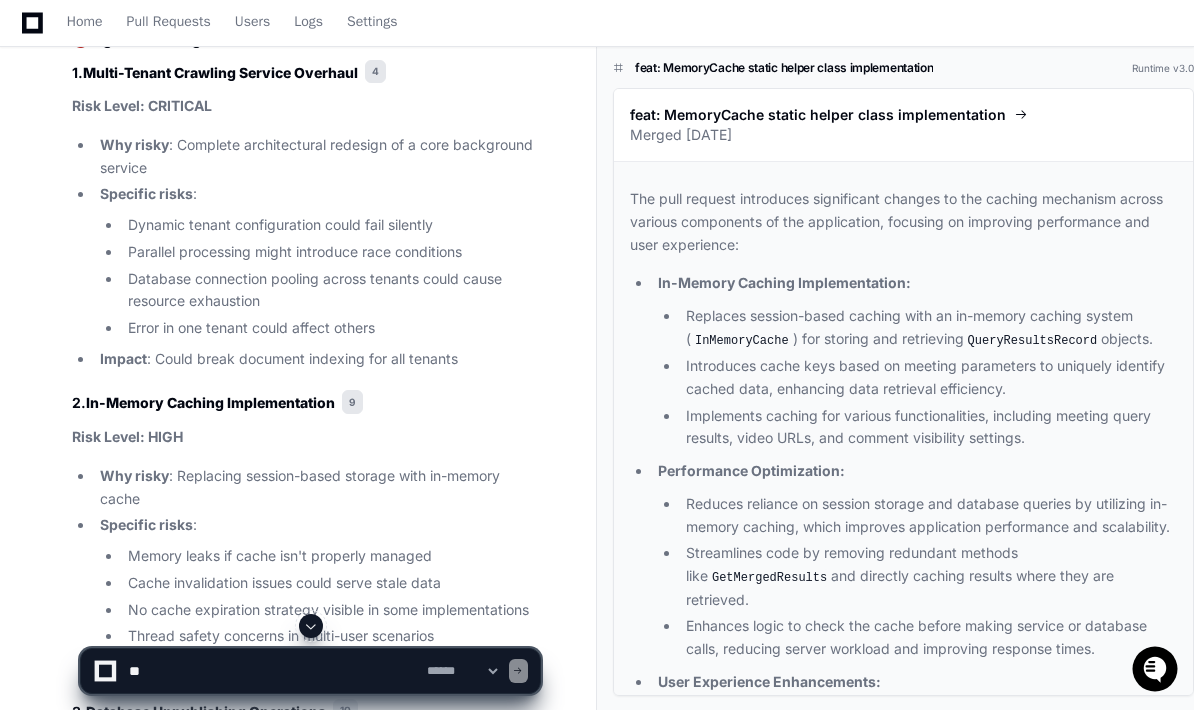 click on "9" 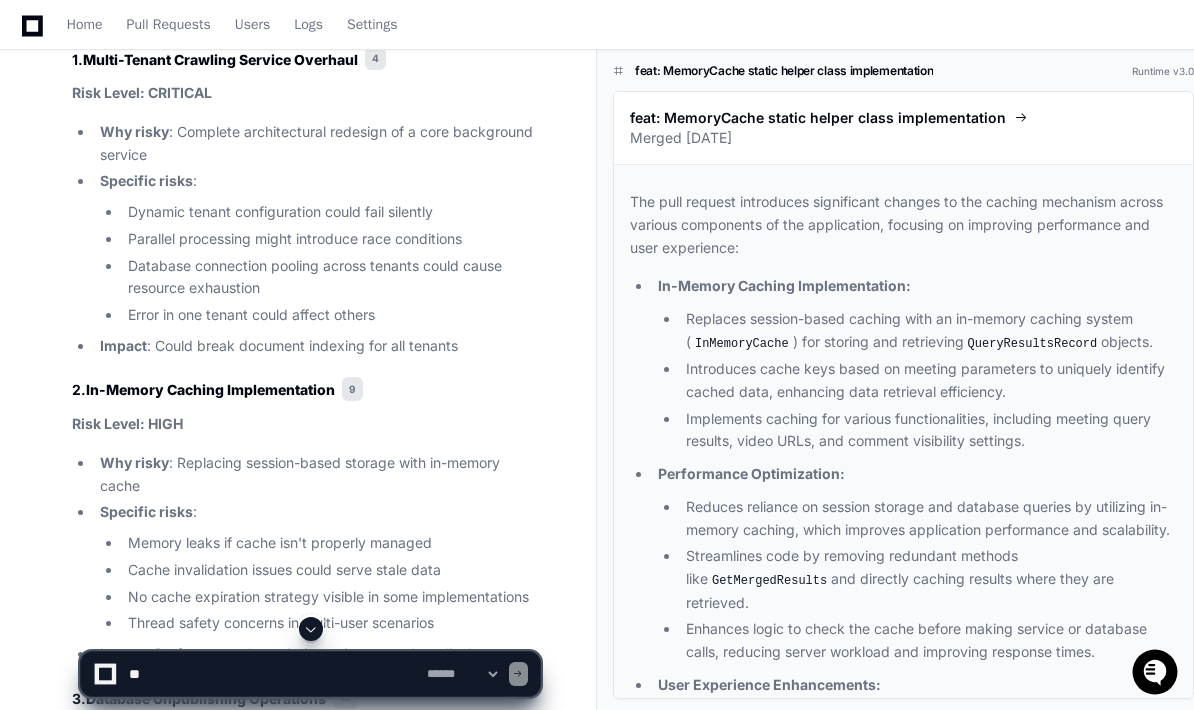 scroll, scrollTop: 3310, scrollLeft: 0, axis: vertical 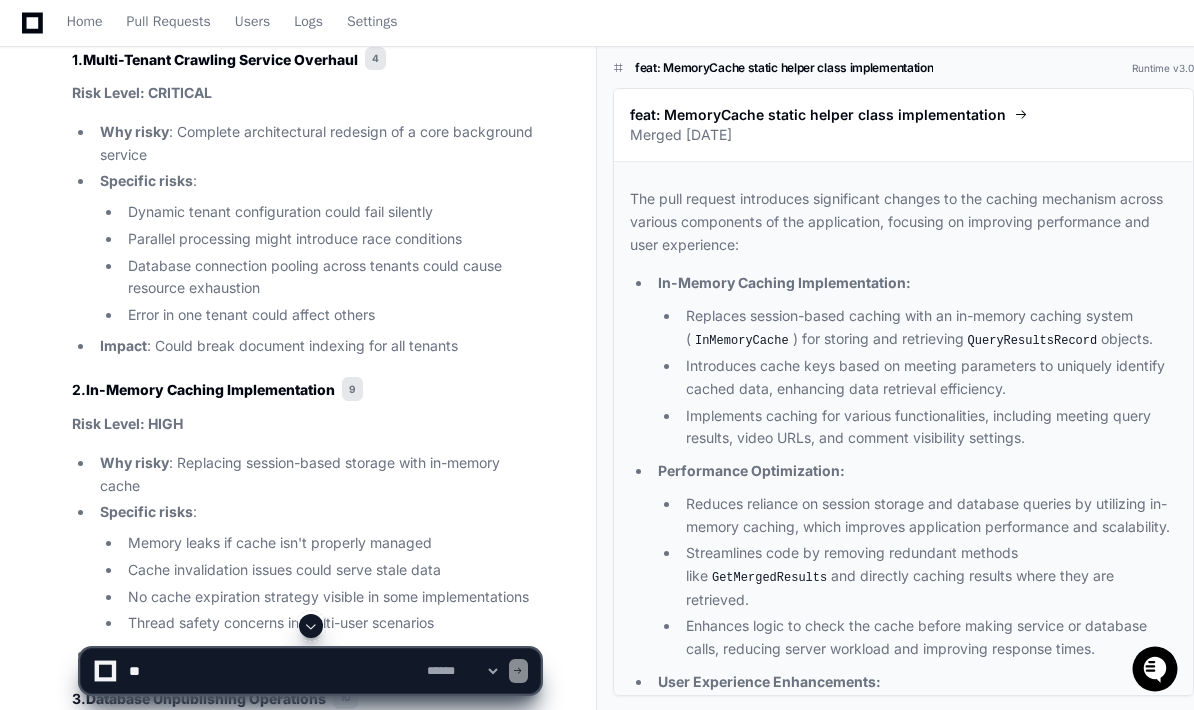click on "feat: MemoryCache static helper class implementation" 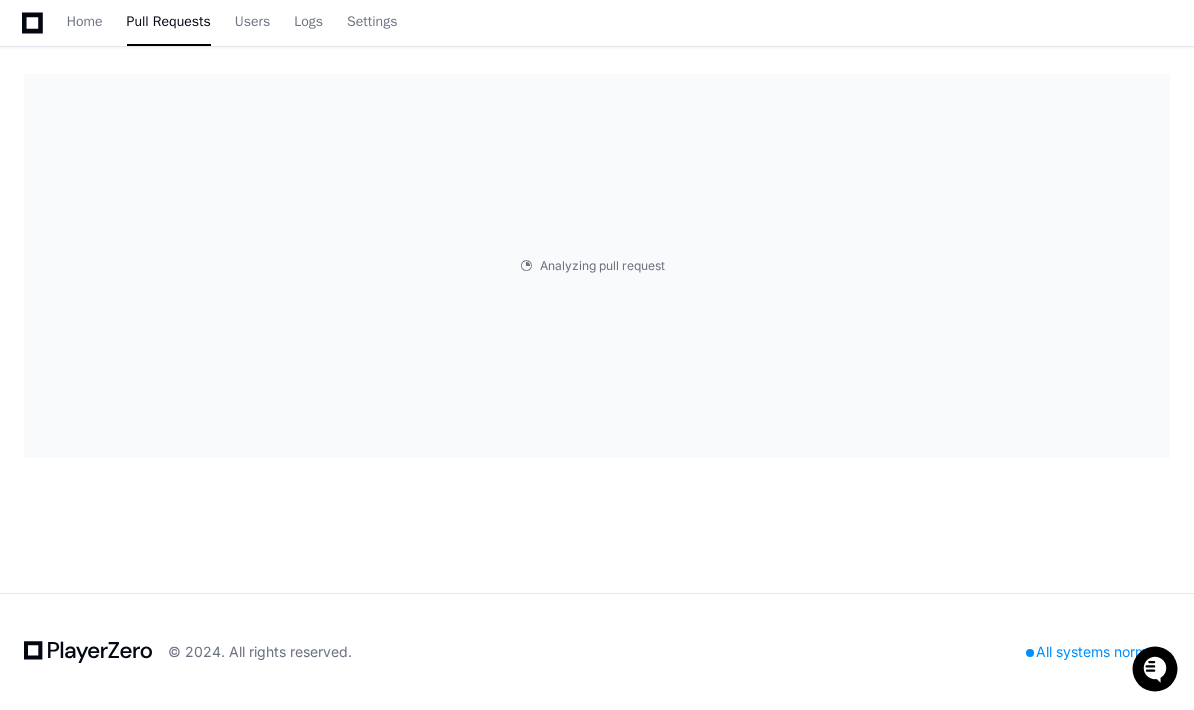 scroll, scrollTop: 0, scrollLeft: 0, axis: both 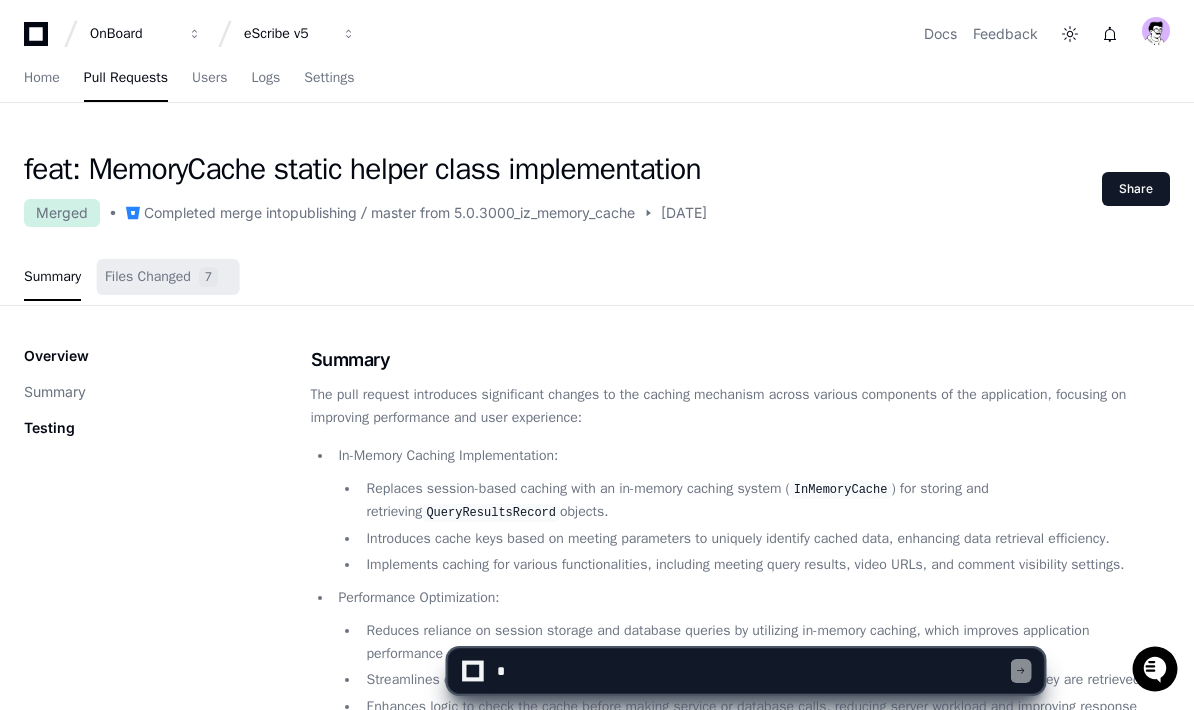 click on "Files Changed" 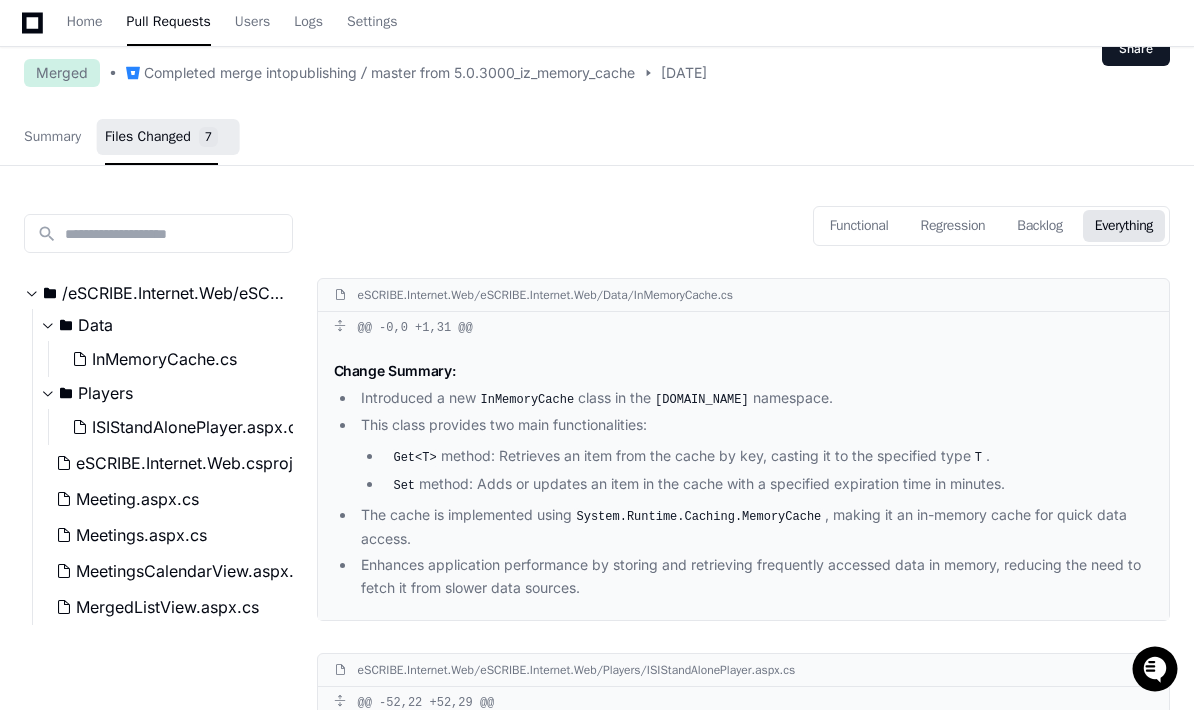 scroll, scrollTop: 141, scrollLeft: 0, axis: vertical 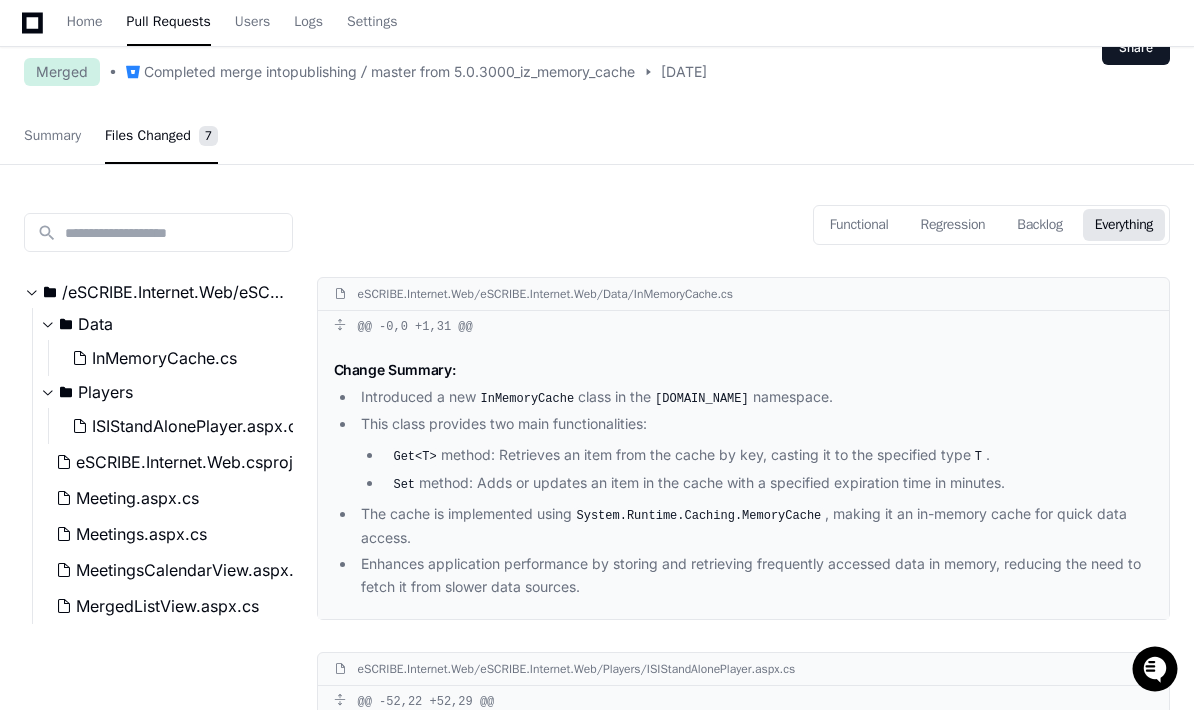 click on "@@ -0,0 +1,31 @@" at bounding box center [744, 327] 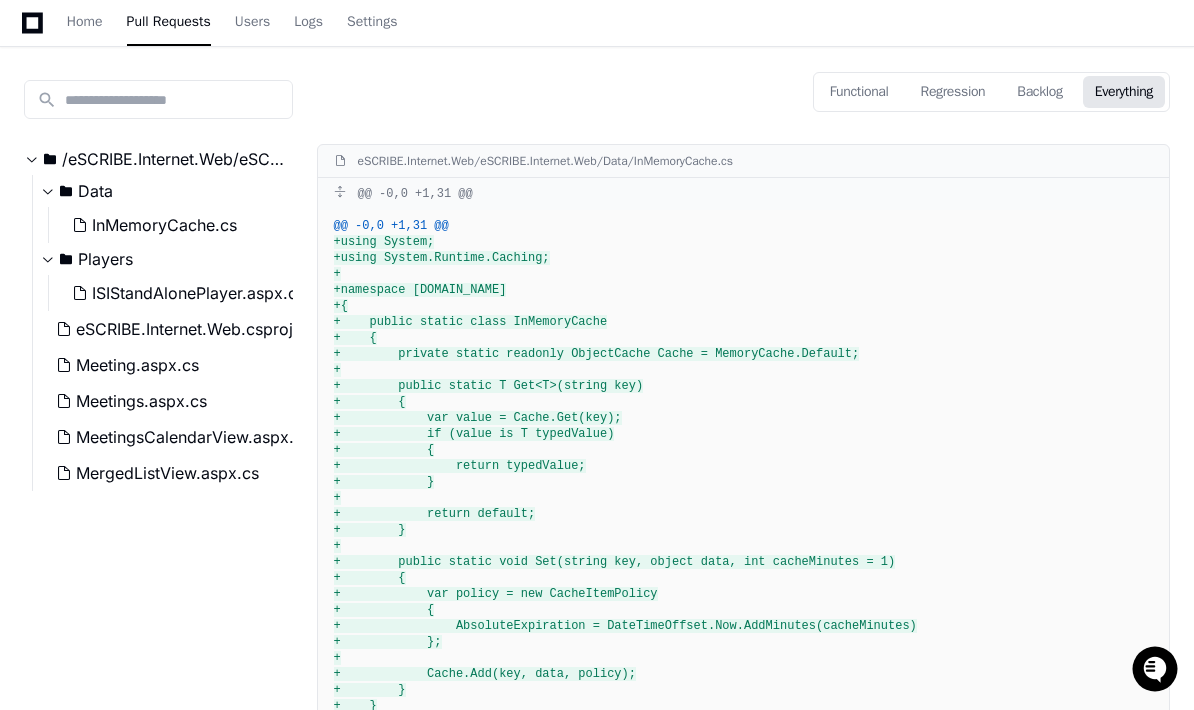click on "Meeting.aspx.cs" 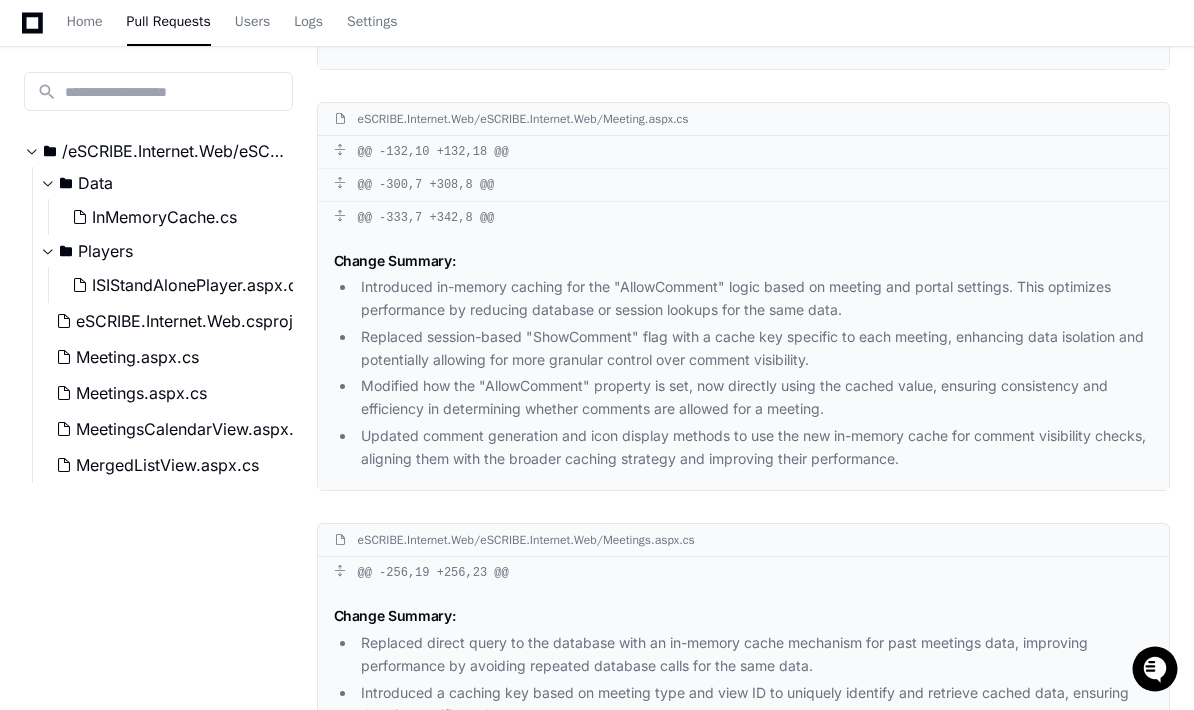 click on "Meeting.aspx.cs" 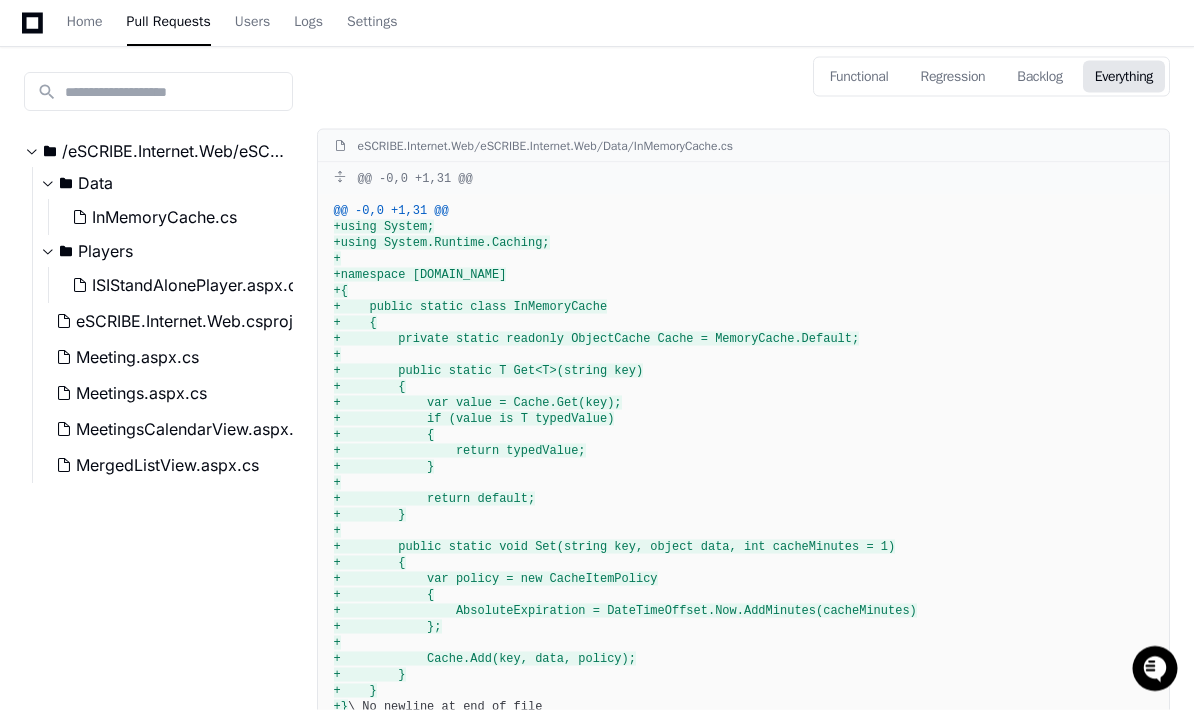 scroll, scrollTop: 0, scrollLeft: 0, axis: both 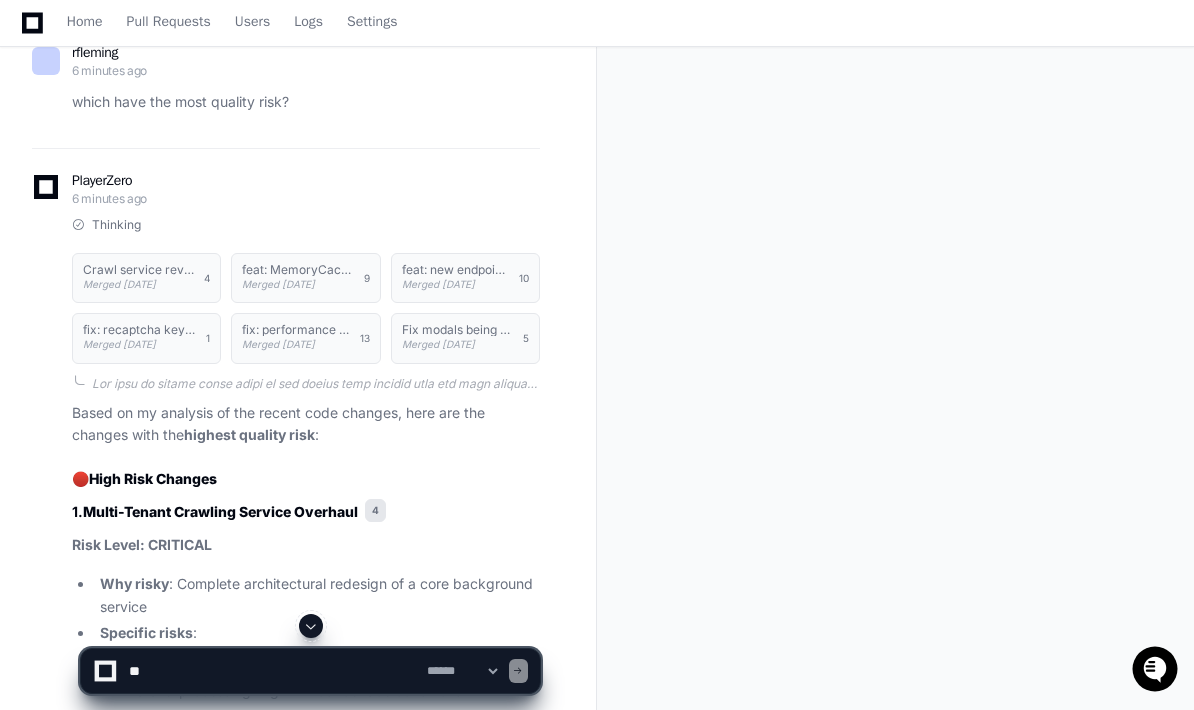 click on "Crawl service revisions to support single service - multitenant crawling" 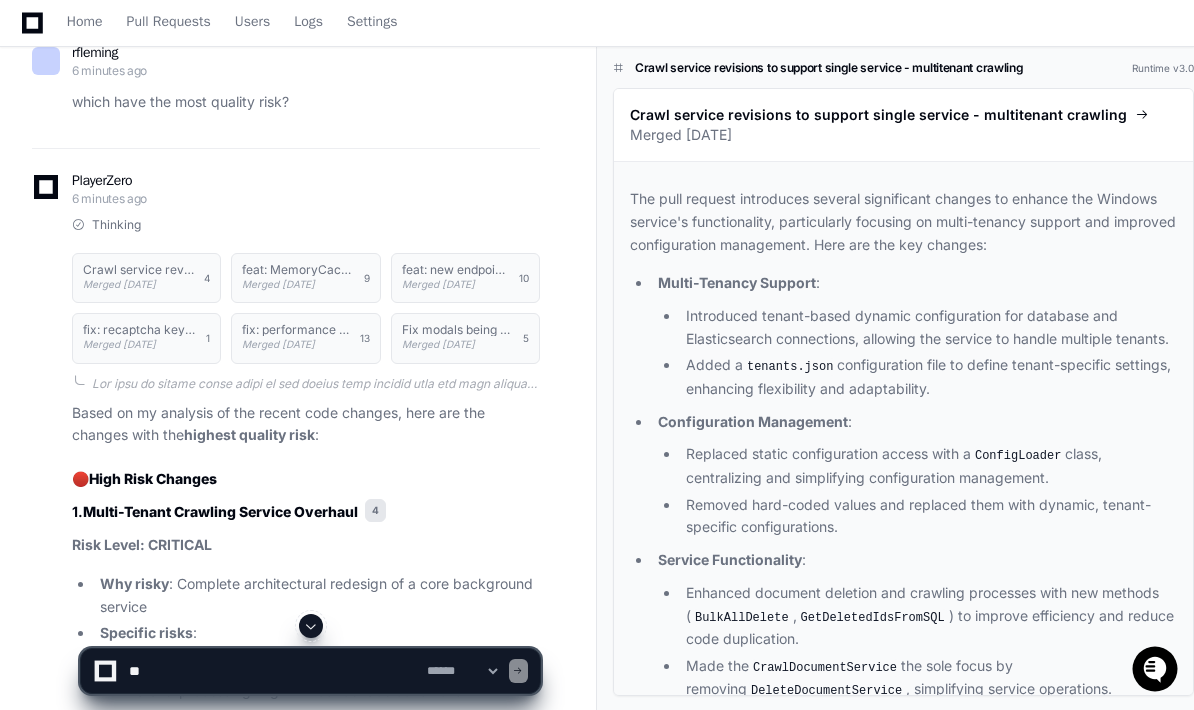 click on "Merged [DATE]" 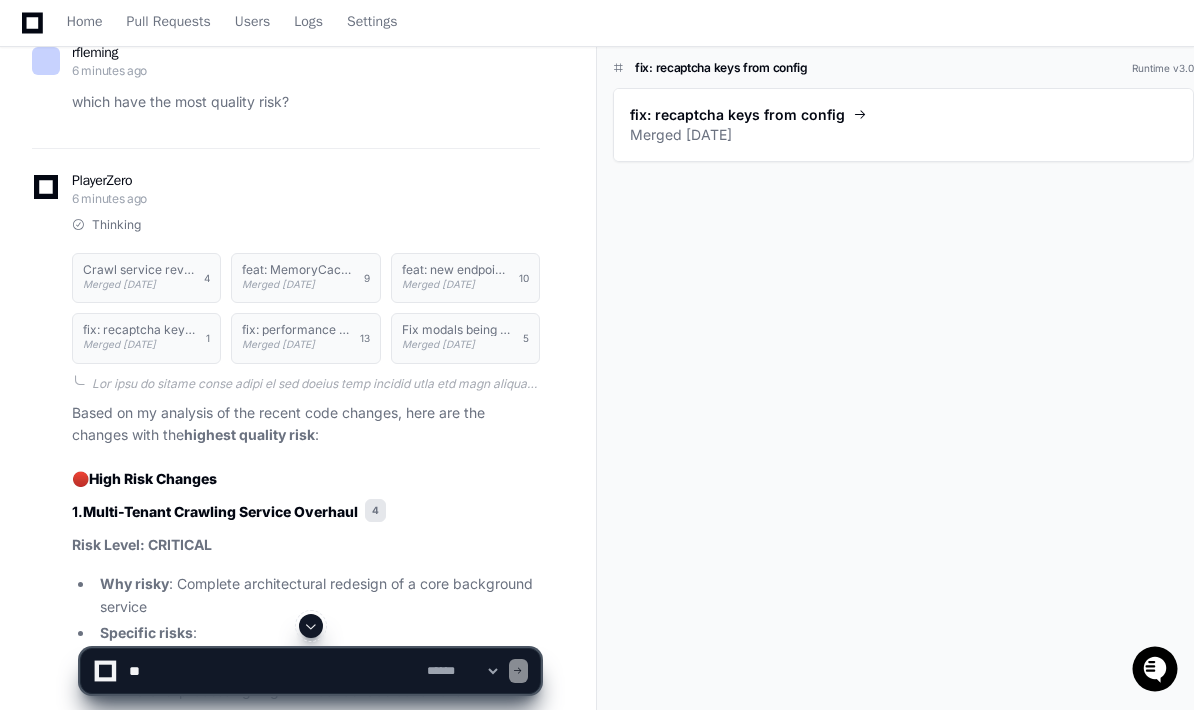 scroll, scrollTop: 2856, scrollLeft: 0, axis: vertical 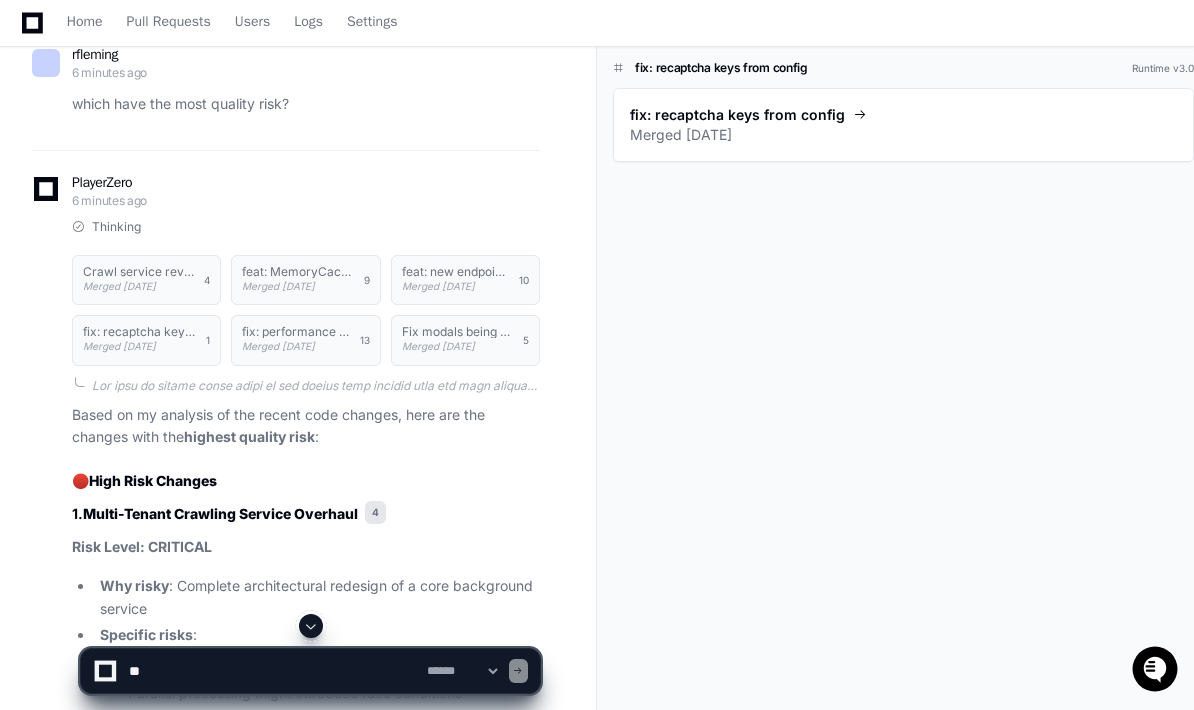 click on "Merged [DATE]" 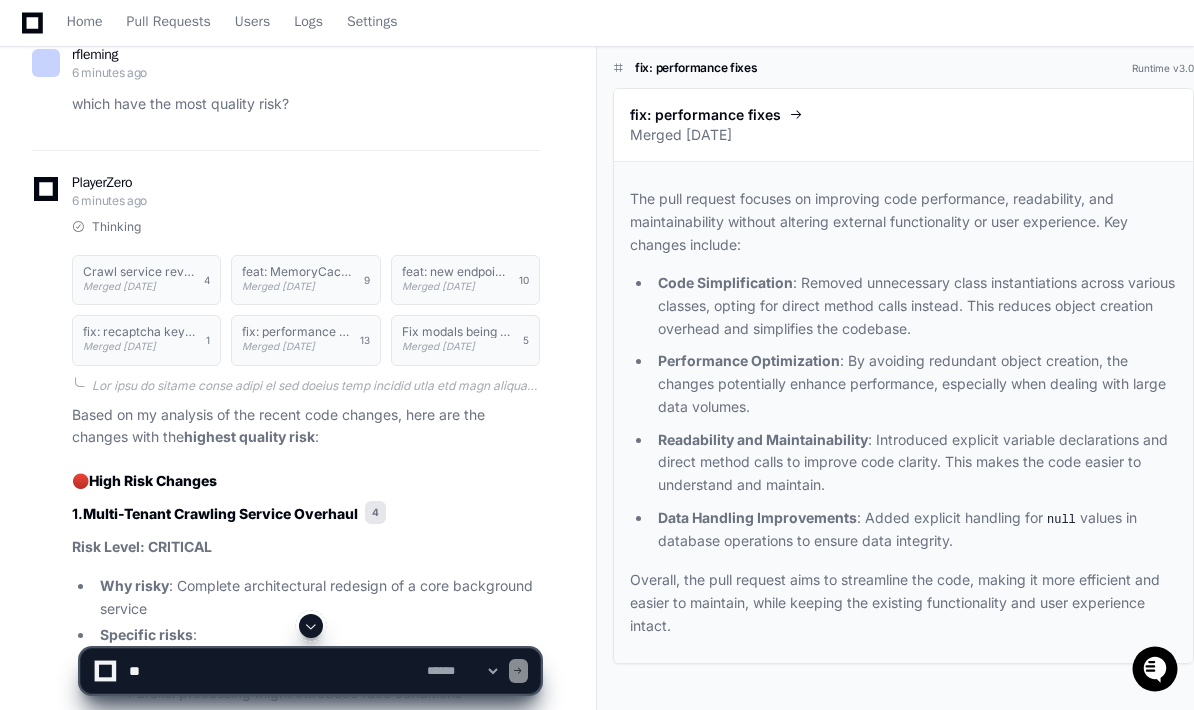 click on "Merged [DATE]" 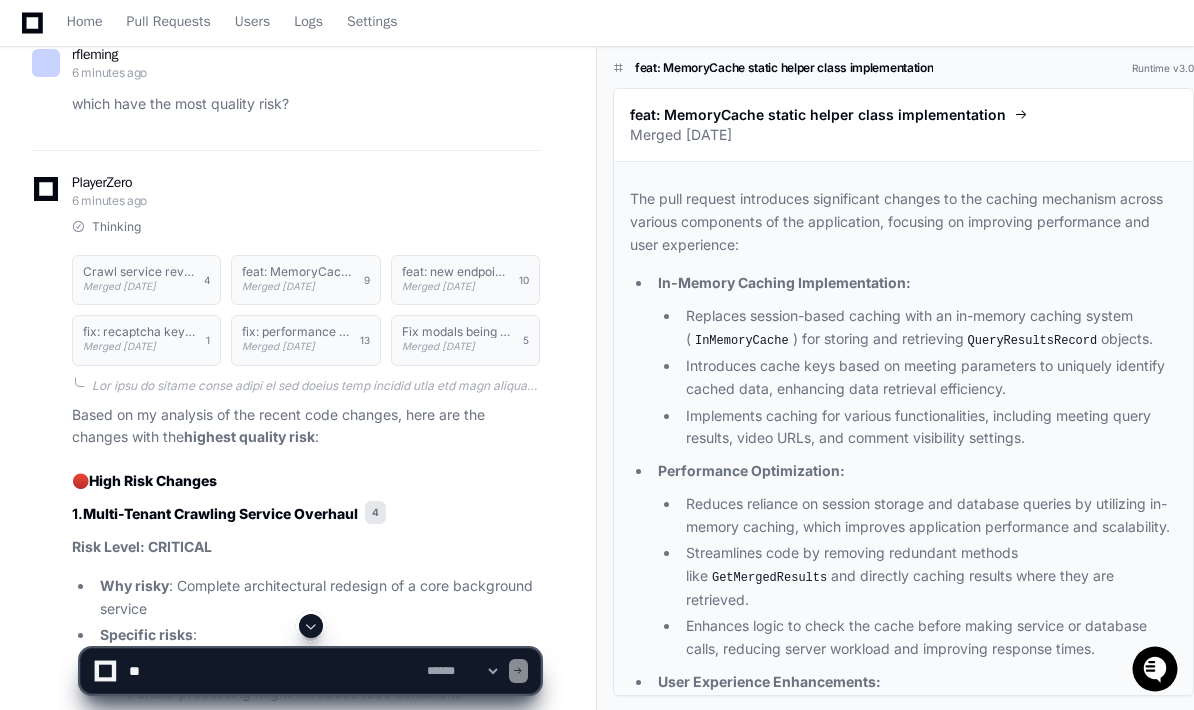click on "Merged [DATE]" 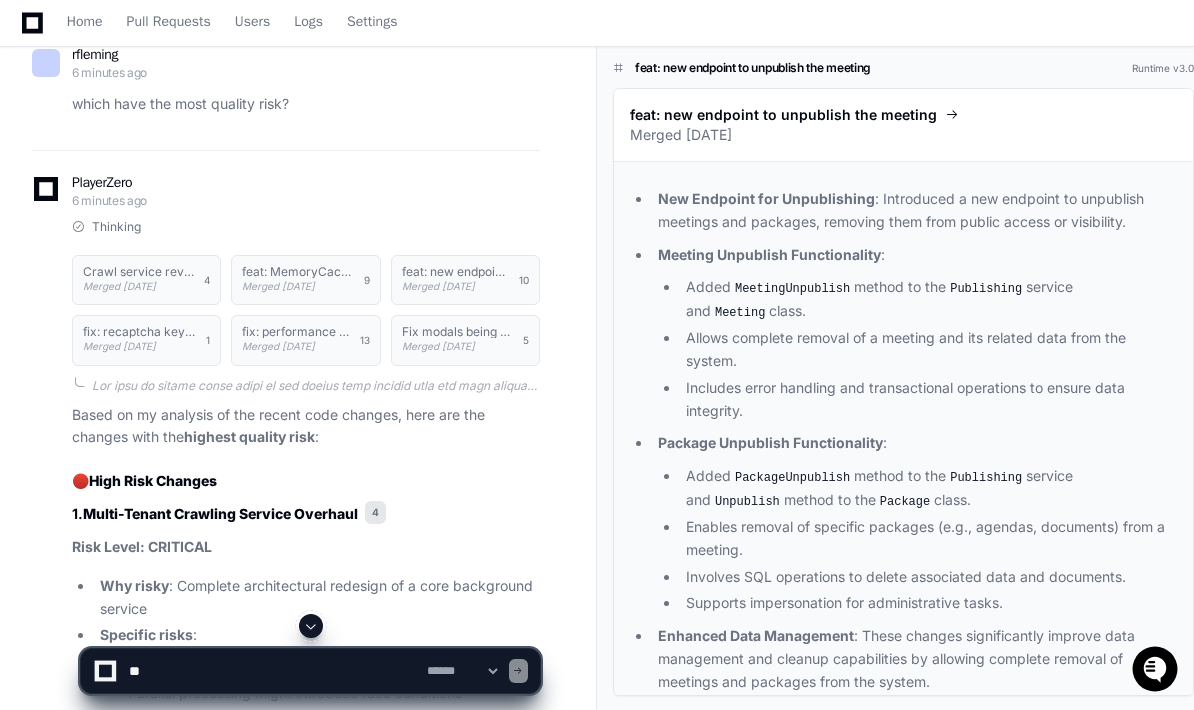 click on "Merged [DATE]" 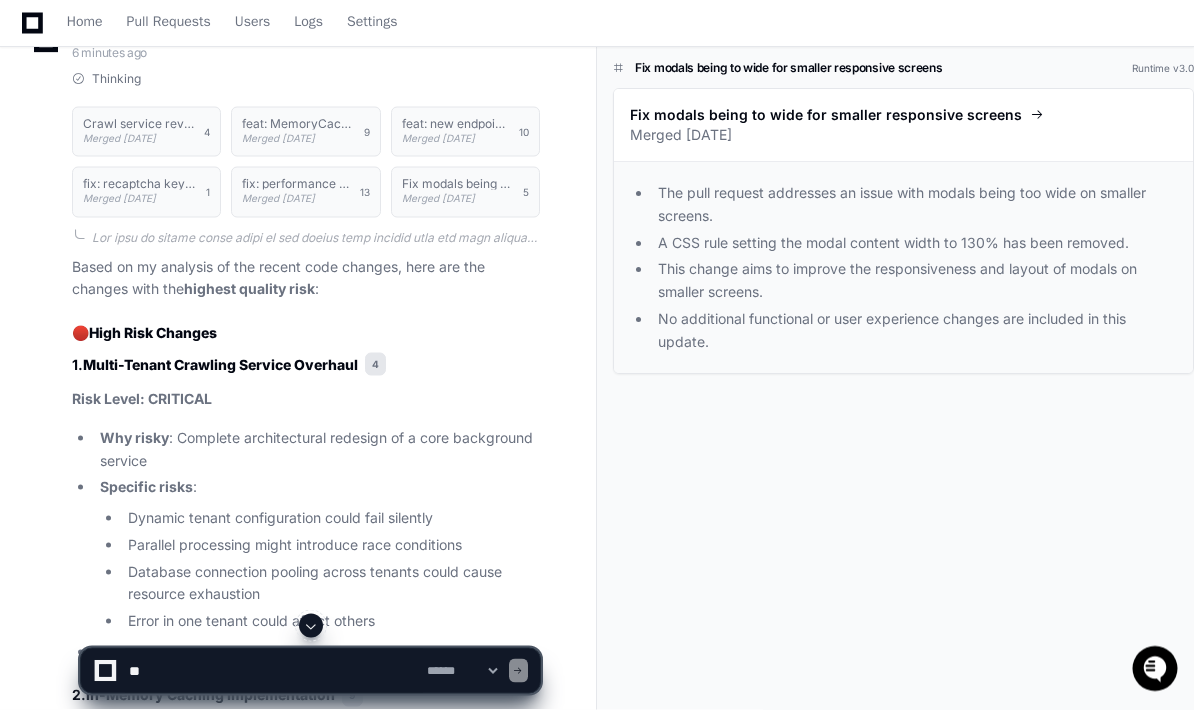 scroll, scrollTop: 3003, scrollLeft: 0, axis: vertical 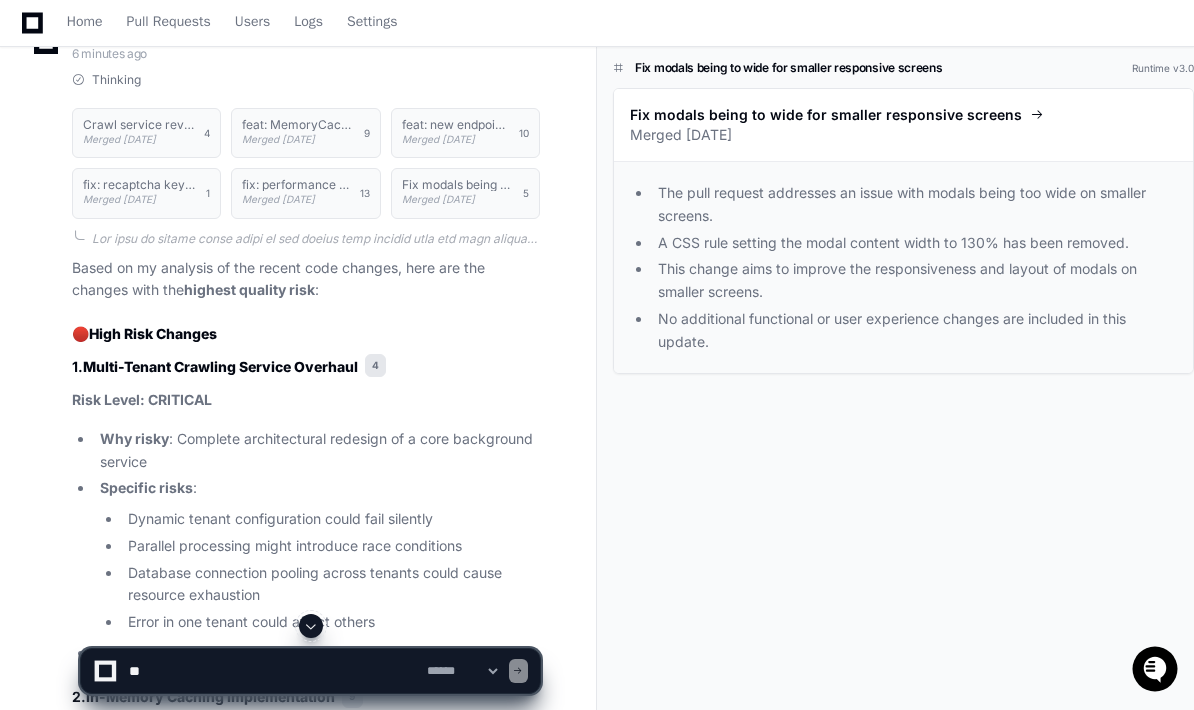 click on "4" 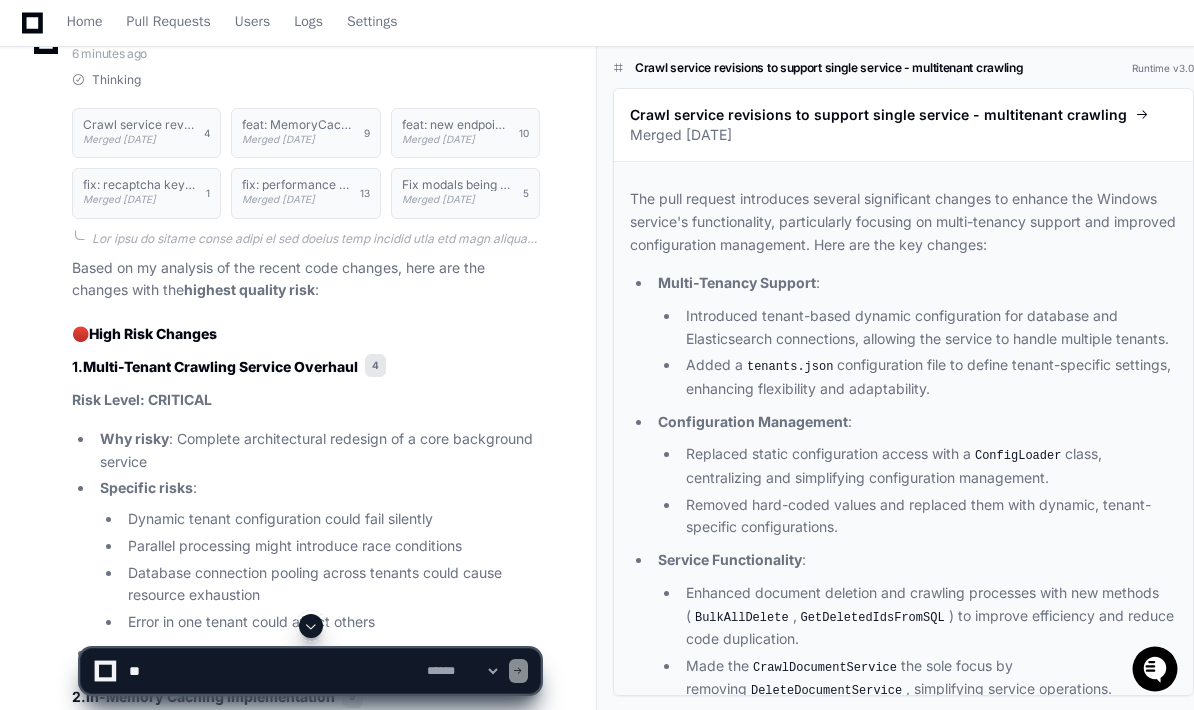 click on "Crawl service revisions to support single service - multitenant crawling" 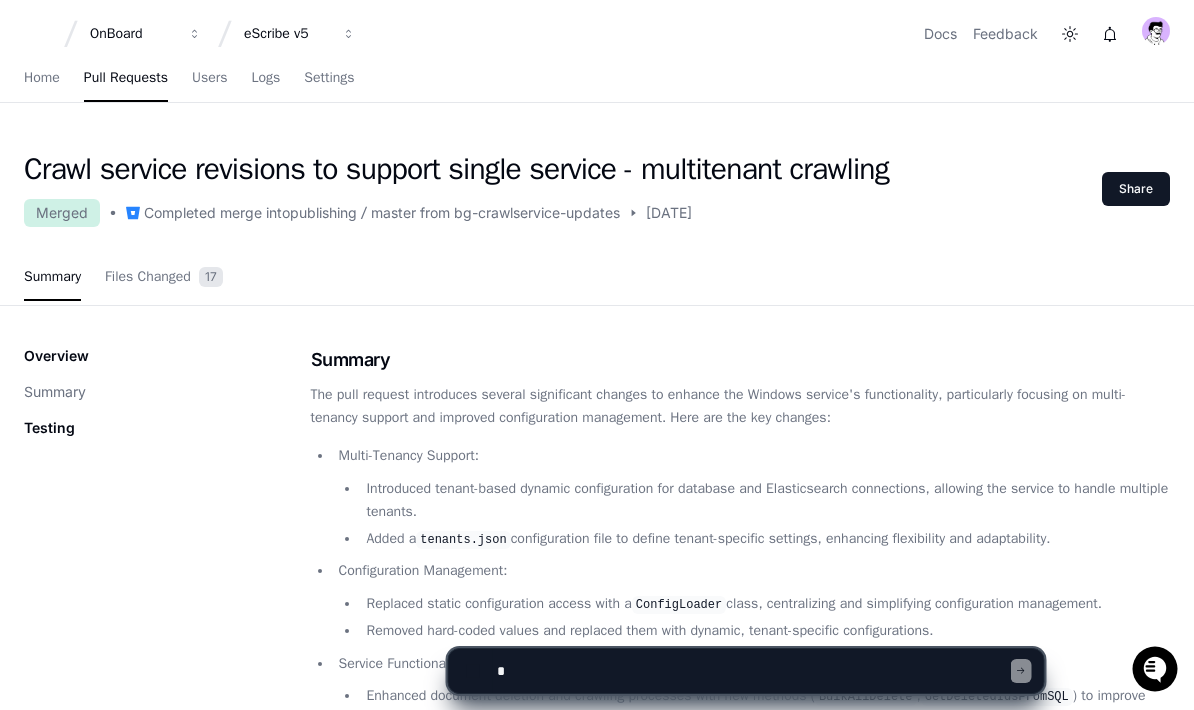 click on "Files Changed" 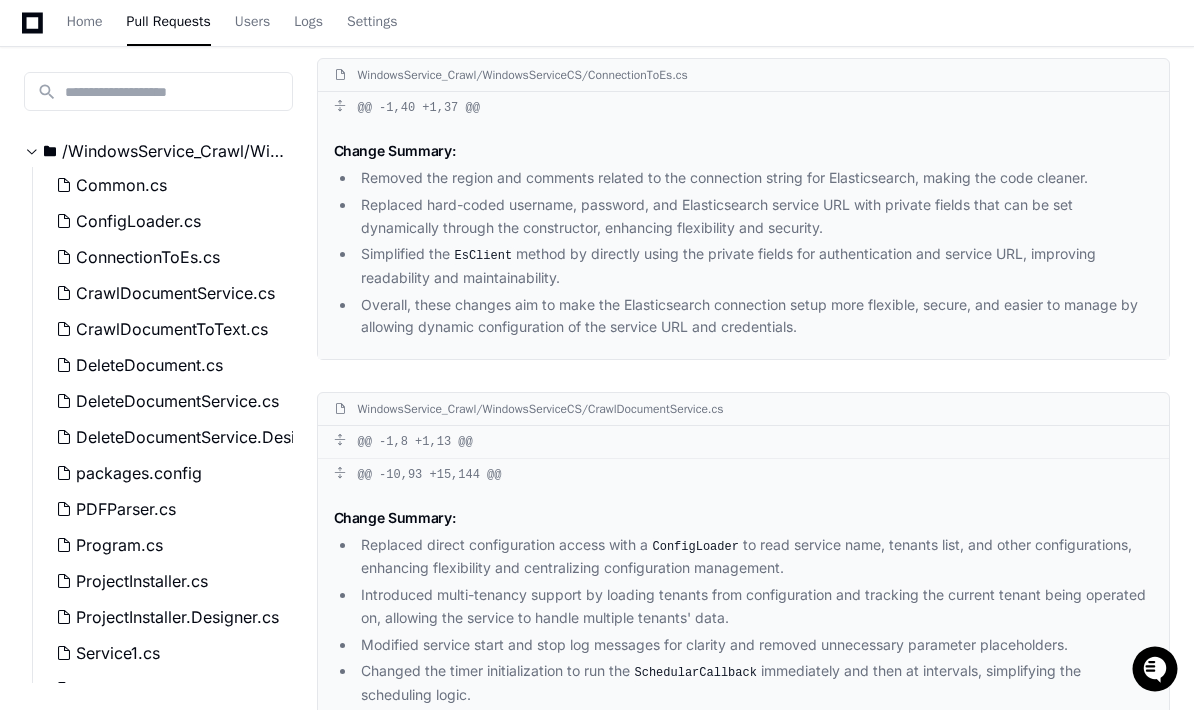 click on "DeleteDocumentService.cs" 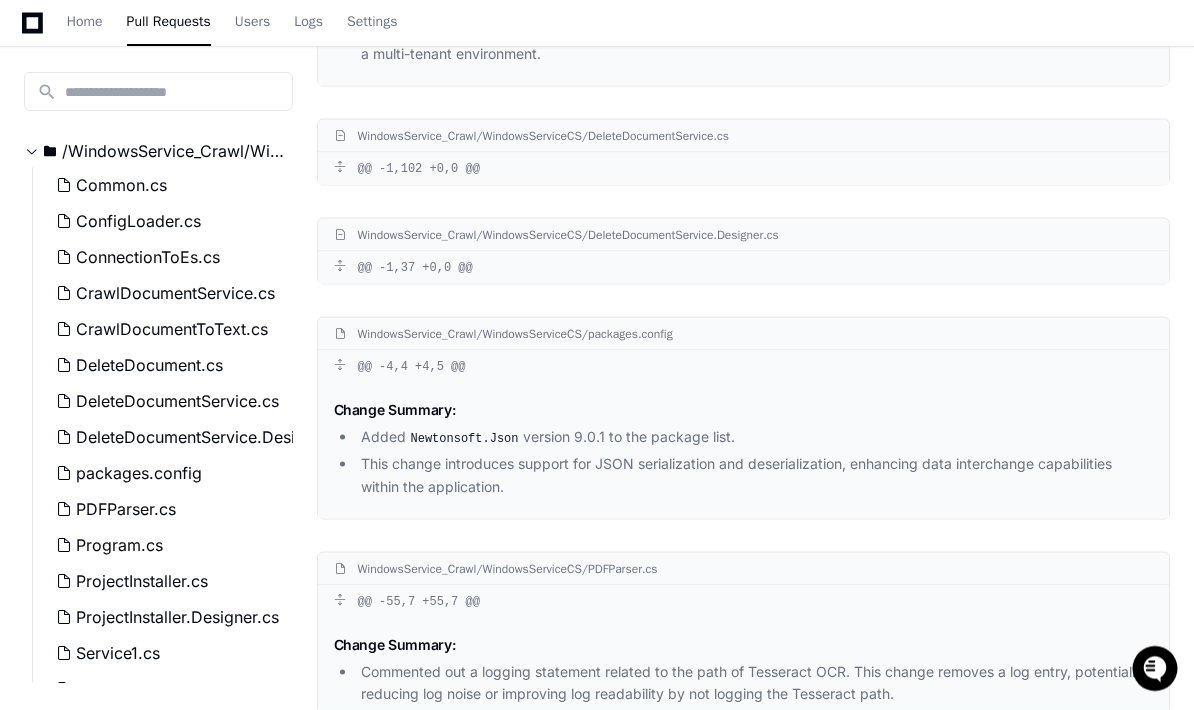 scroll, scrollTop: 3952, scrollLeft: 0, axis: vertical 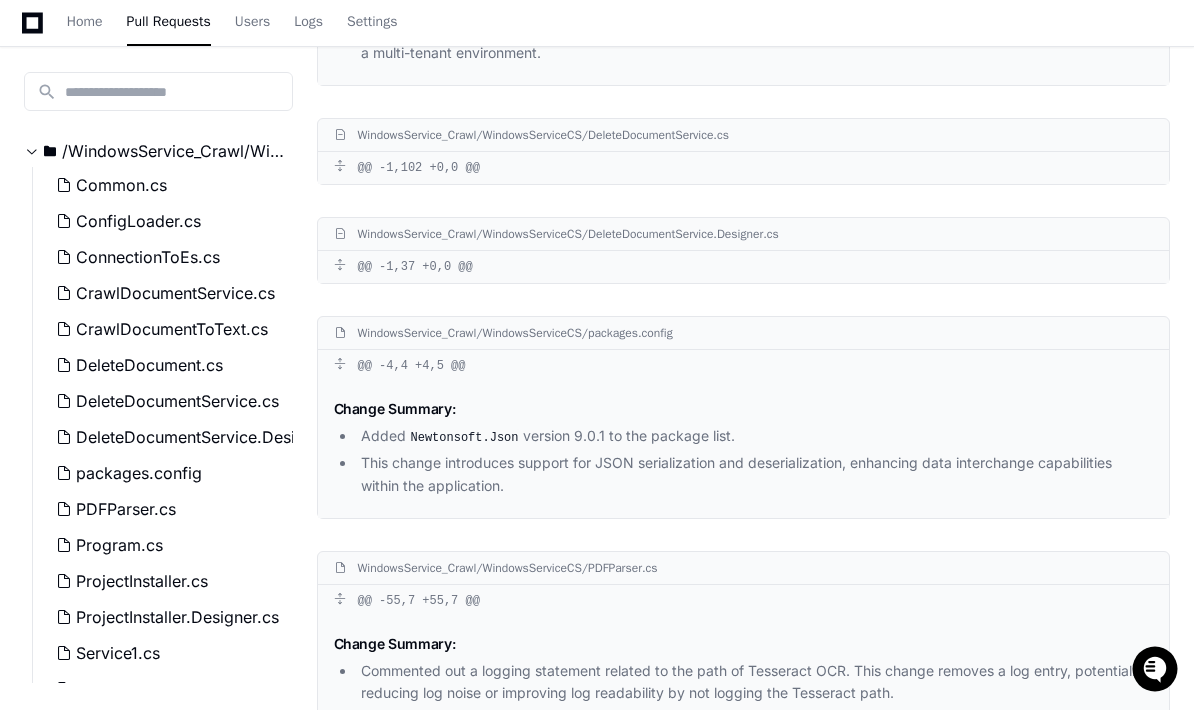 click on "@@ -4,4 +4,5 @@" at bounding box center [744, 366] 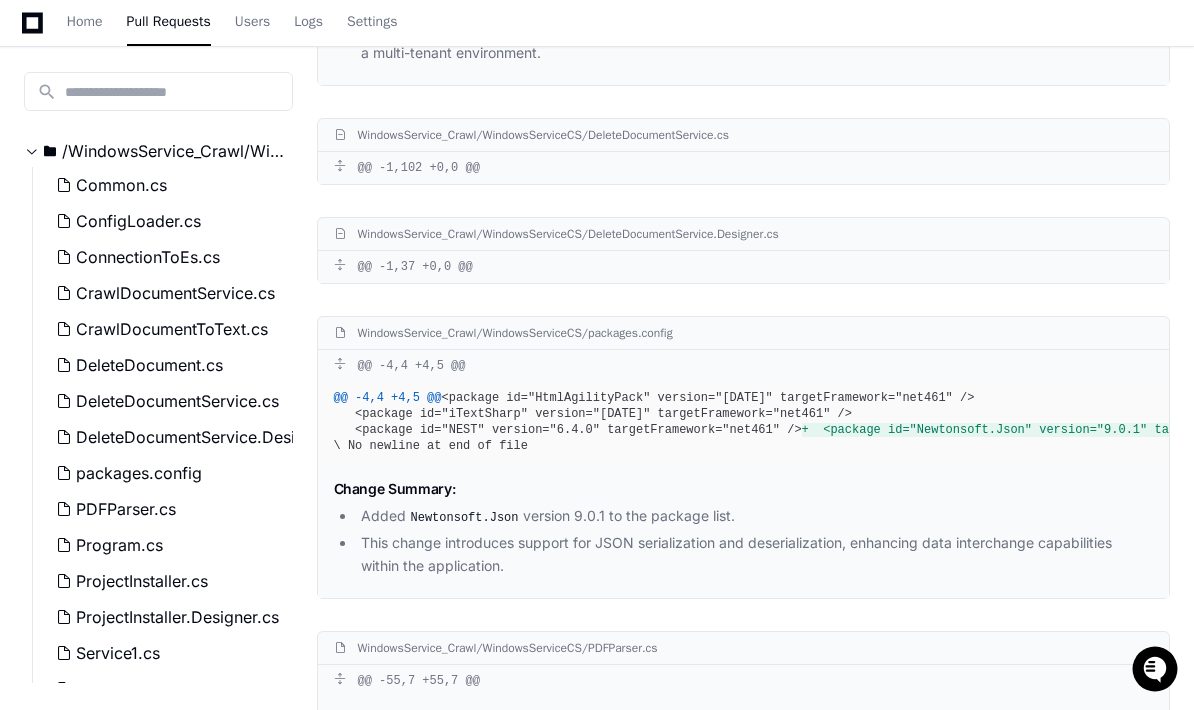 click on "@@ -4,4 +4,5 @@" at bounding box center (744, 366) 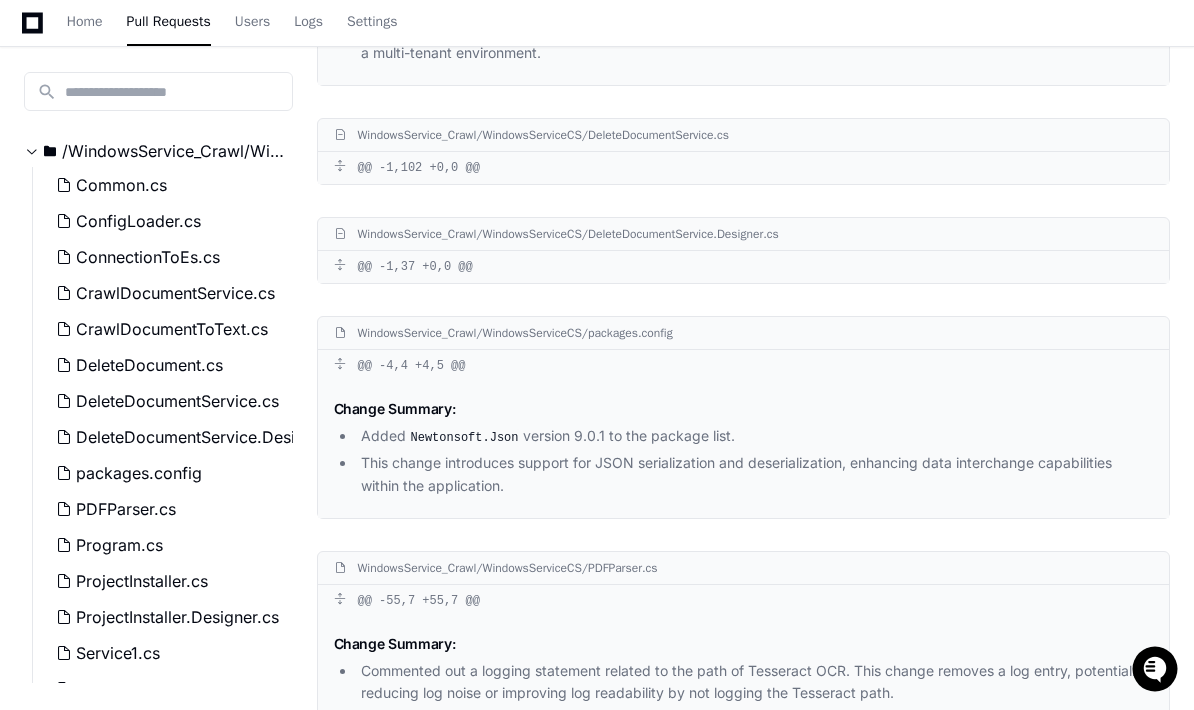 click on "@@ -1,37 +0,0 @@" at bounding box center (744, 267) 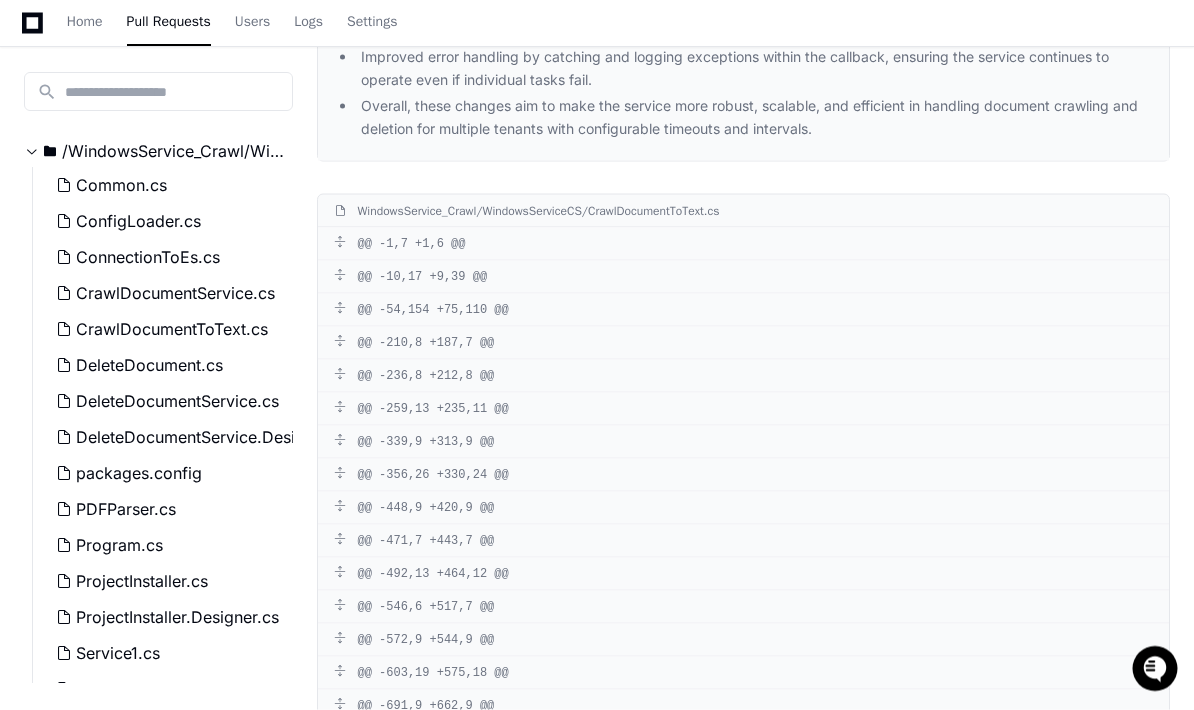 scroll, scrollTop: 2187, scrollLeft: 0, axis: vertical 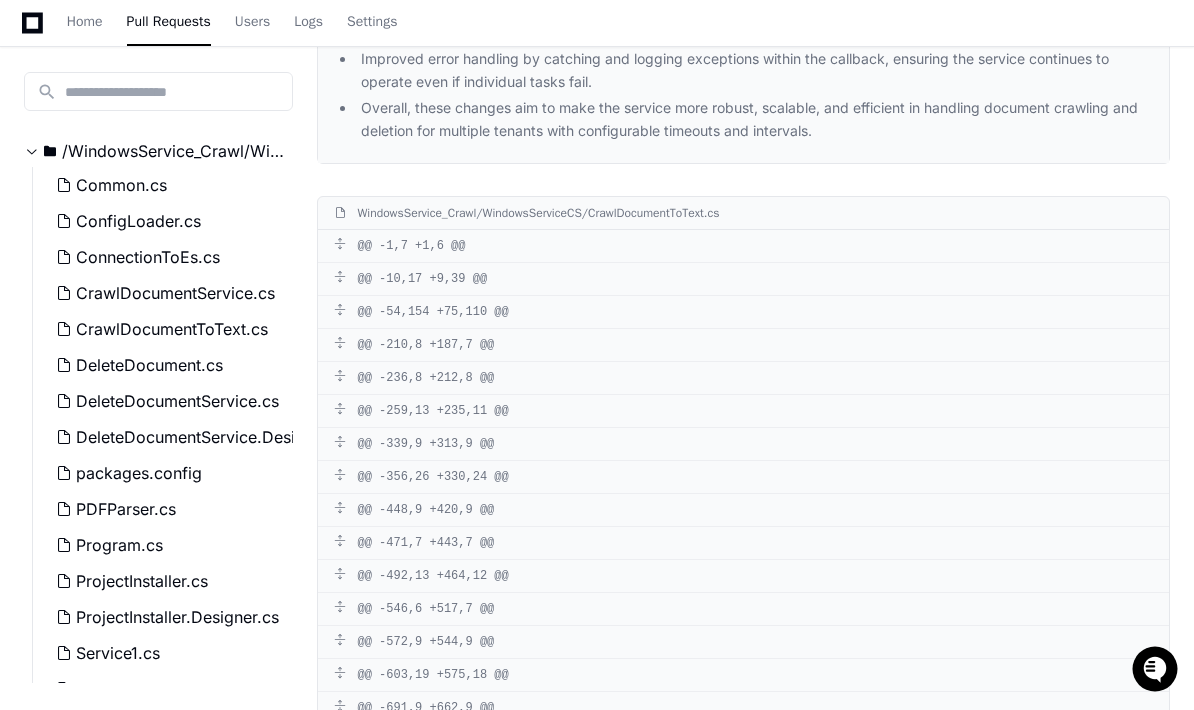 click on "@@ -1,7 +1,6 @@" at bounding box center (744, 246) 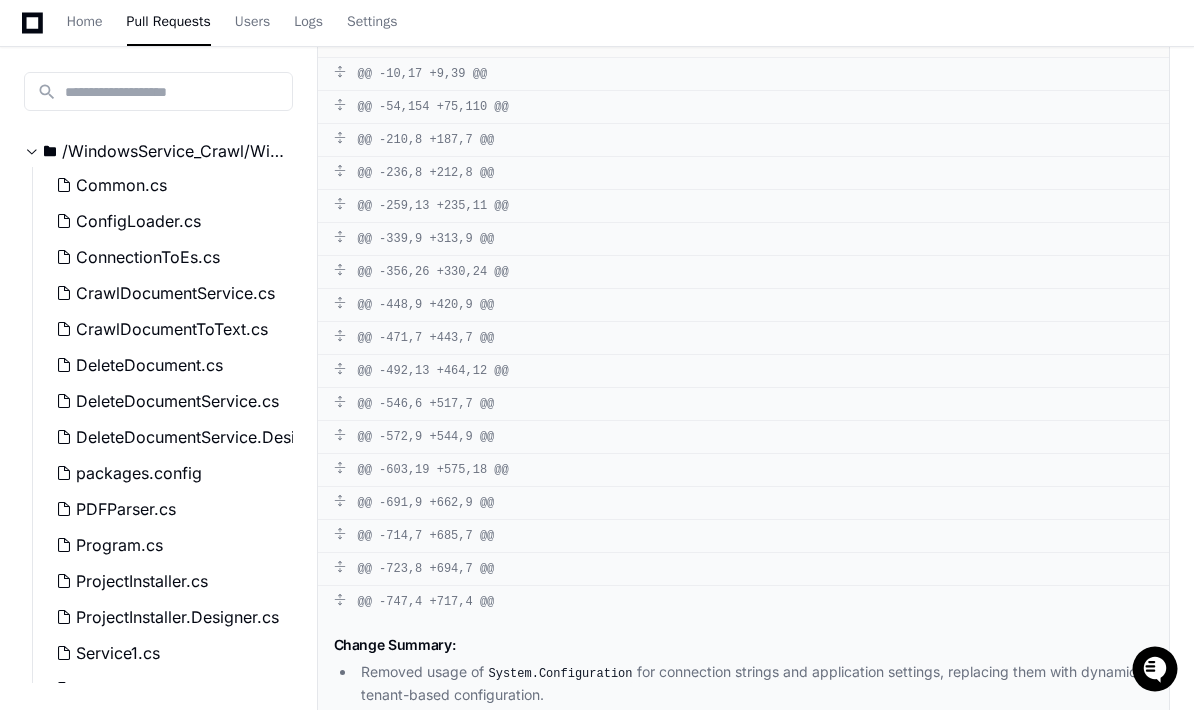 scroll, scrollTop: 2829, scrollLeft: 0, axis: vertical 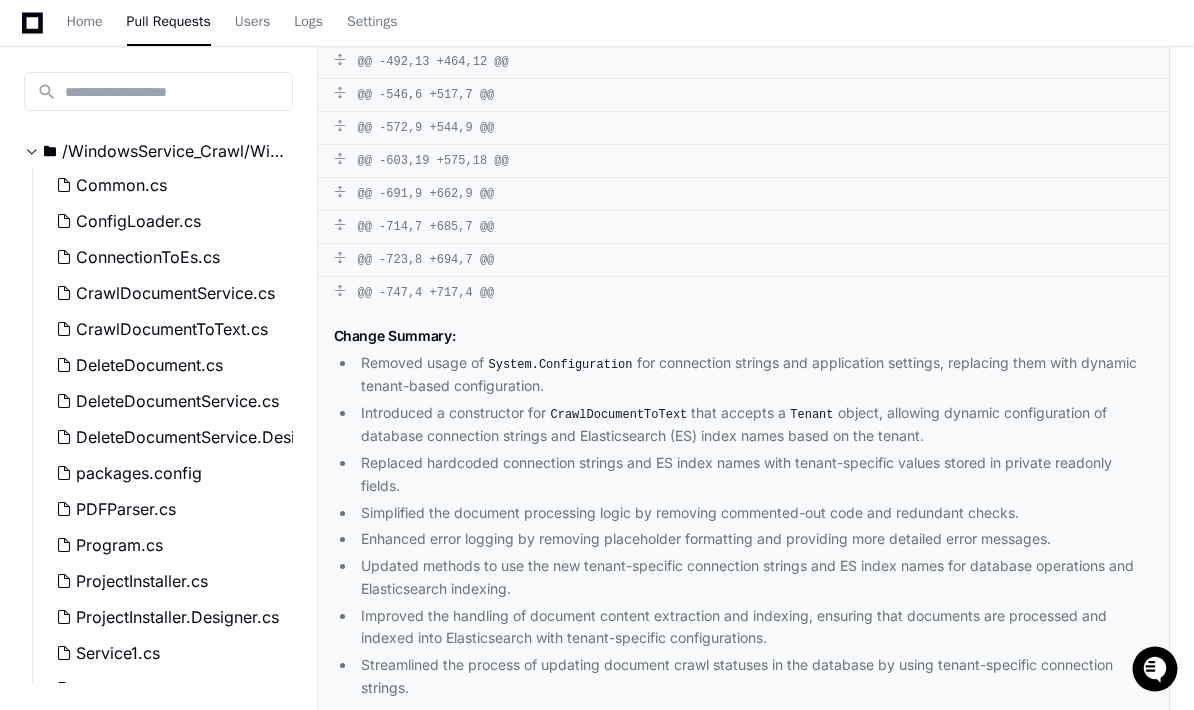 click on "@@ -691,9 +662,9 @@" at bounding box center (744, 194) 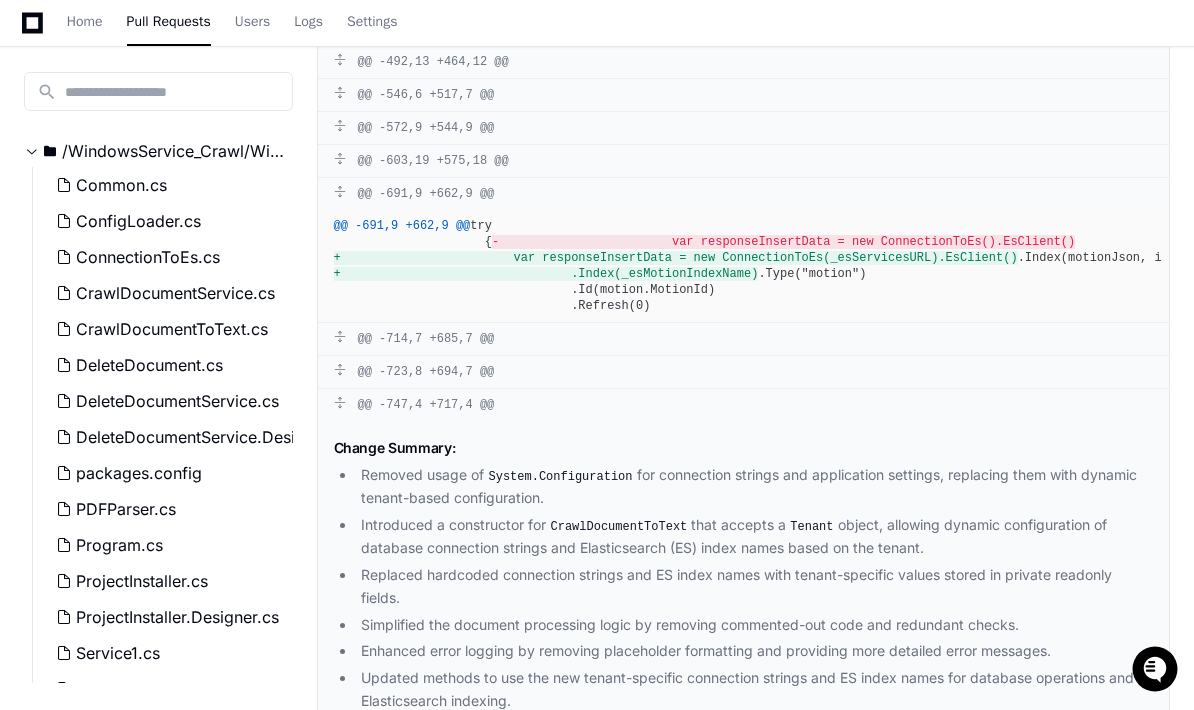 scroll, scrollTop: 2837, scrollLeft: 0, axis: vertical 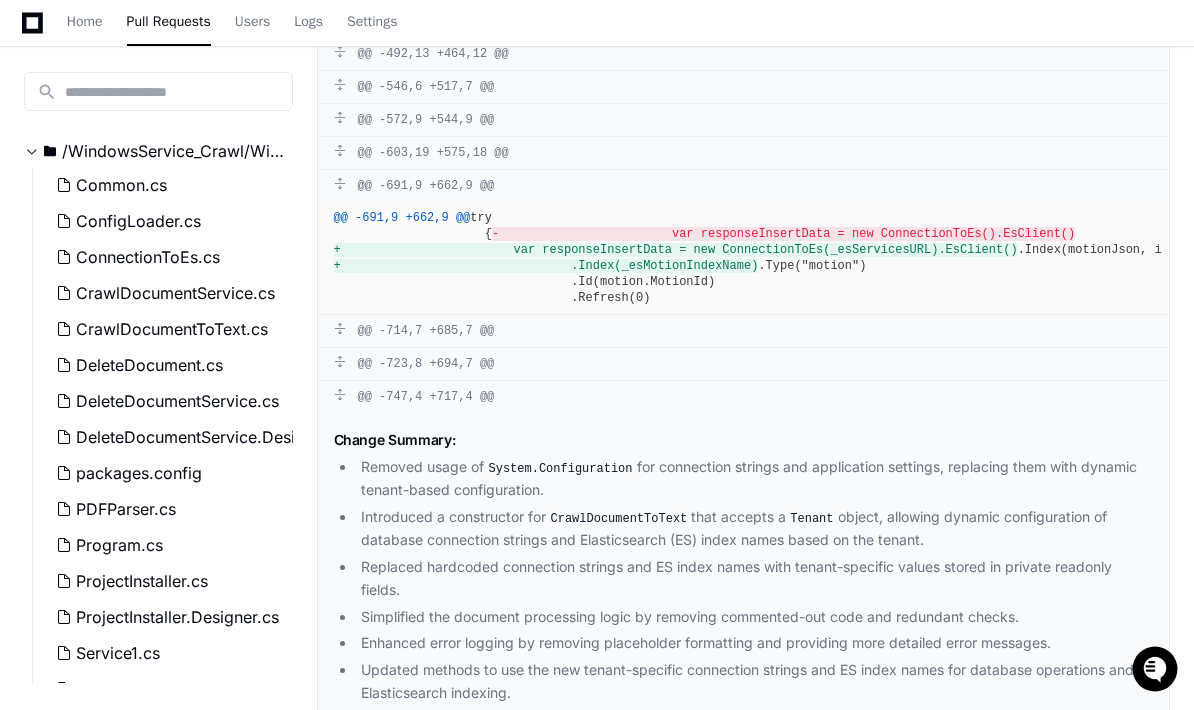 click on "@@ -572,9 +544,9 @@" at bounding box center [744, 120] 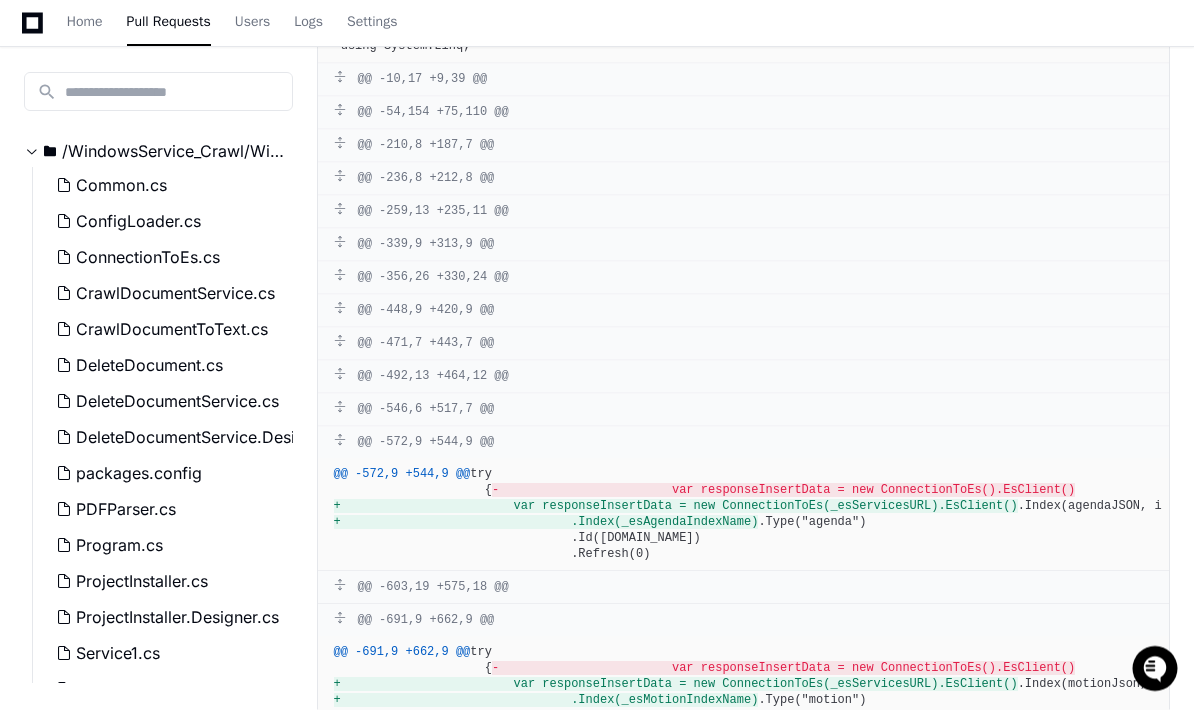 click on "@@ -259,13 +235,11 @@" at bounding box center [744, 212] 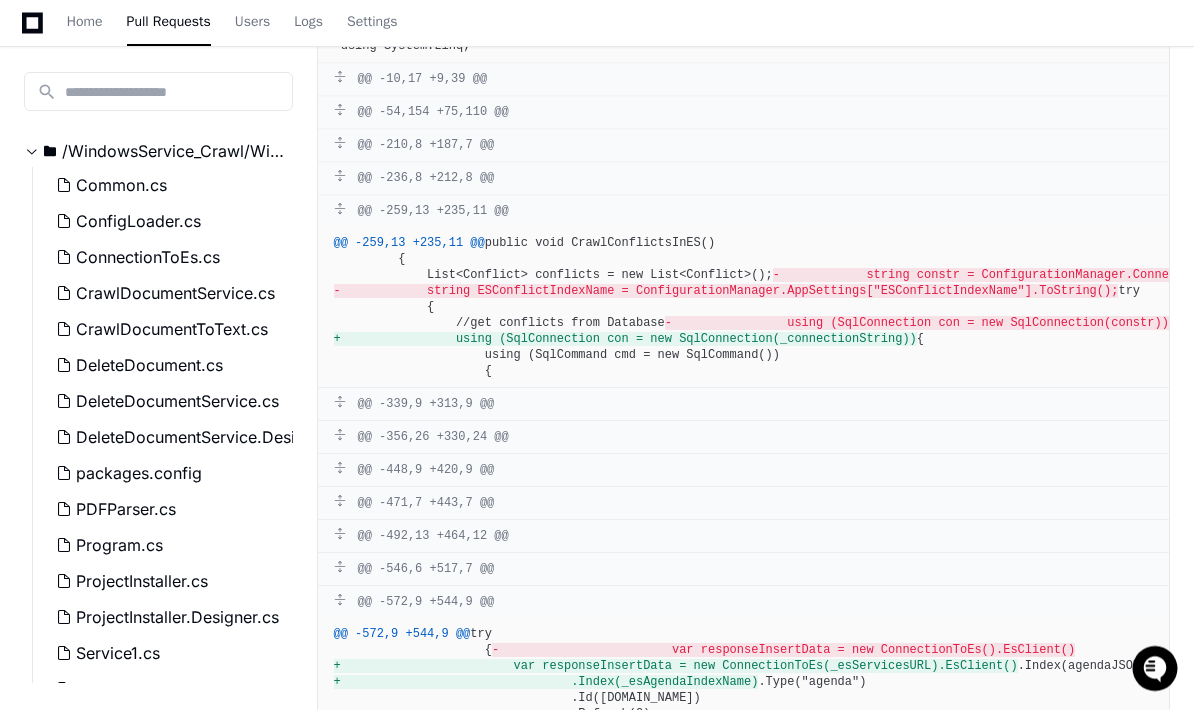 scroll, scrollTop: 2515, scrollLeft: 0, axis: vertical 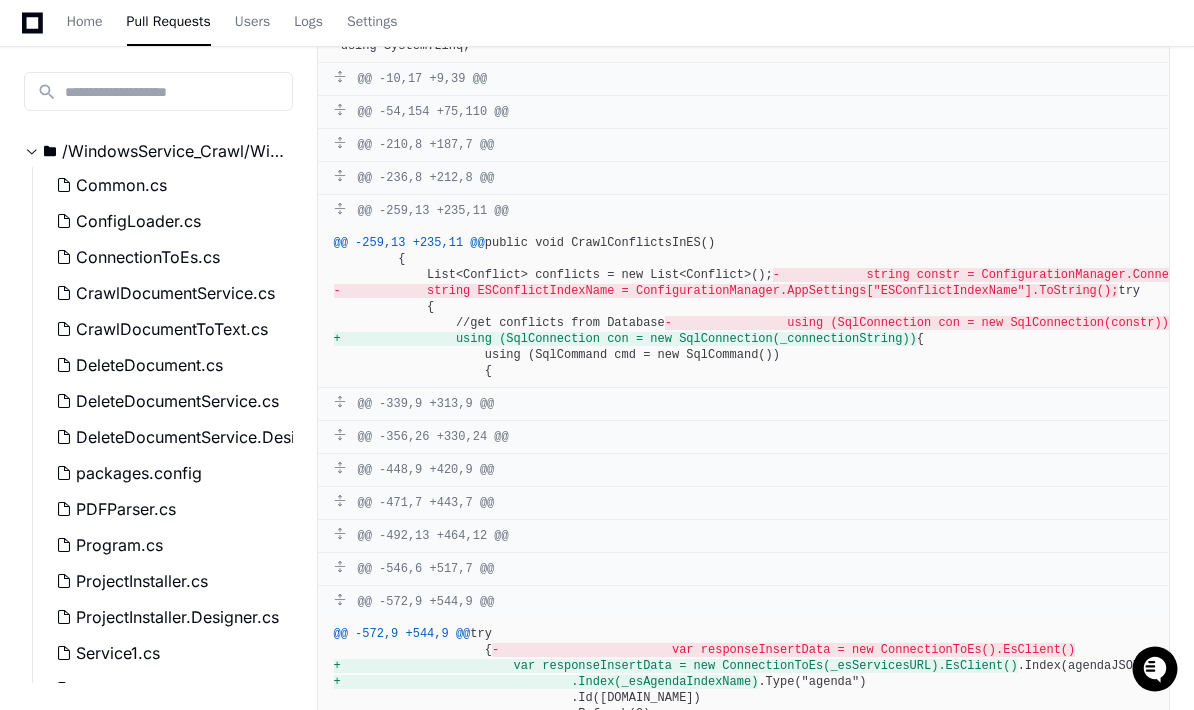 click on "@@ -259,13 +235,11 @@
public void CrawlConflictsInES()
{
List<Conflict> conflicts = new List<Conflict>();
-            string constr = ConfigurationManager.ConnectionStrings["constr"].ConnectionString;
-            string ESConflictIndexName = ConfigurationManager.AppSettings["ESConflictIndexName"].ToString();
try
{
//get conflicts from Database
-                using (SqlConnection con = new SqlConnection(constr))
+                using (SqlConnection con = new SqlConnection(_connectionString))
{
using (SqlCommand cmd = new SqlCommand())
{" at bounding box center (744, 307) 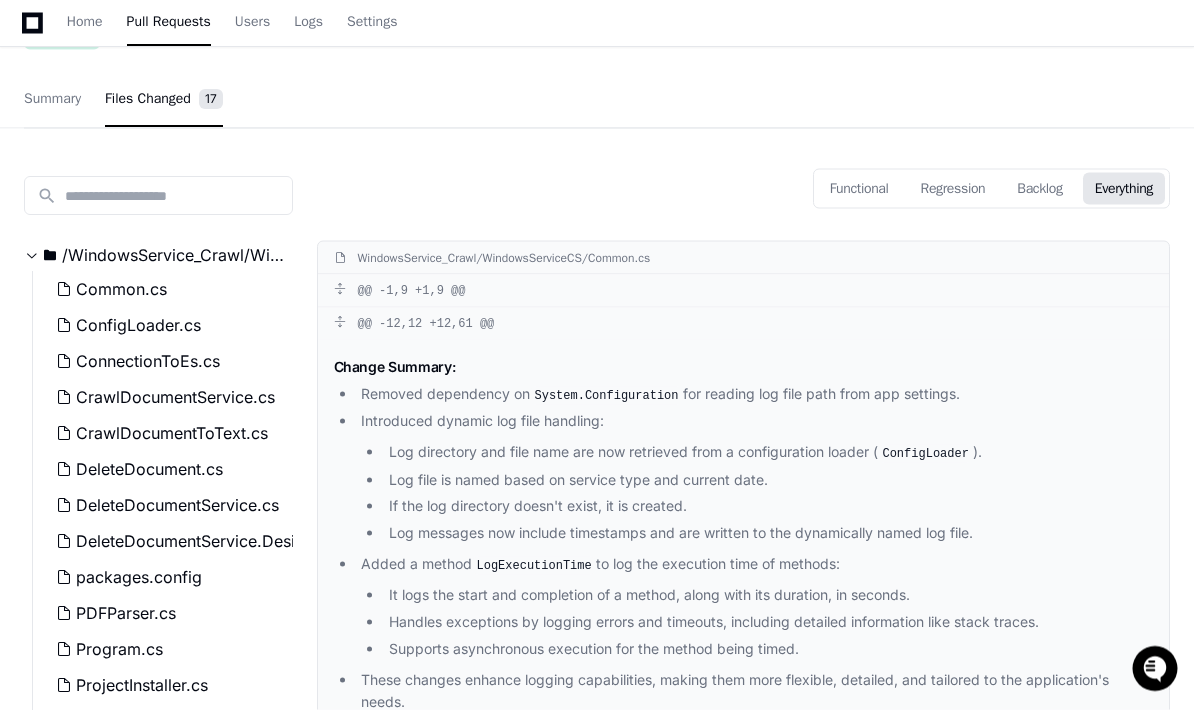 scroll, scrollTop: 0, scrollLeft: 0, axis: both 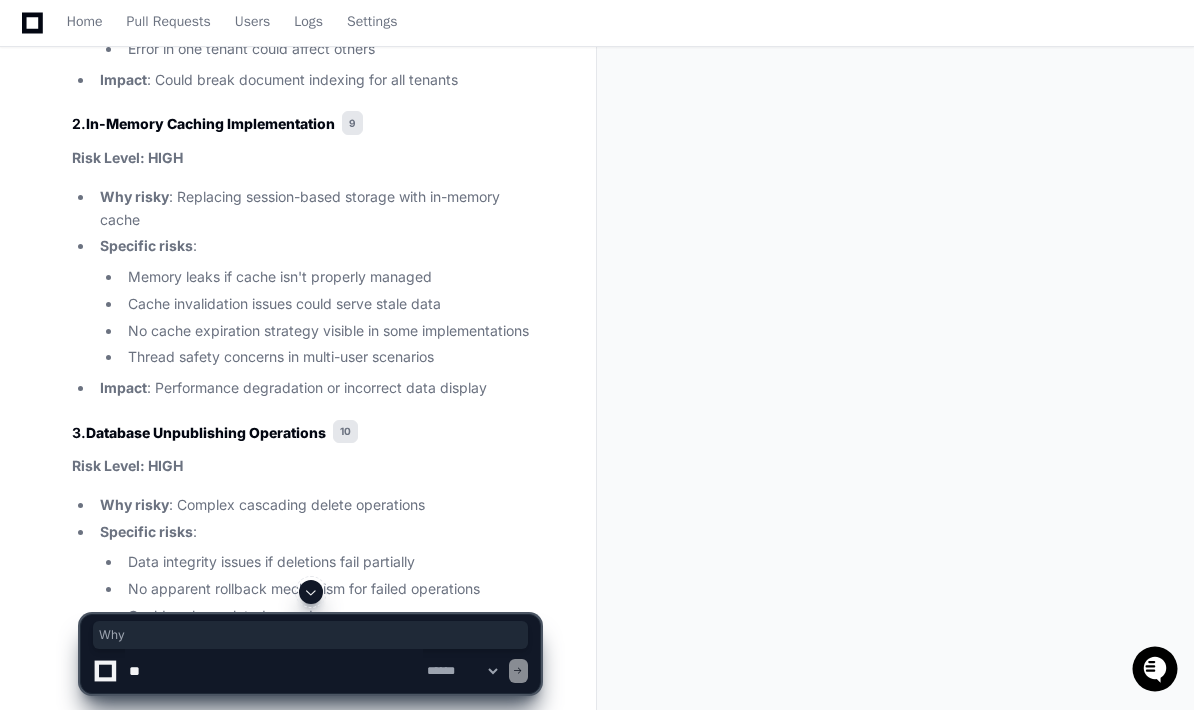 click on "Specific risks :
Memory leaks if cache isn't properly managed
Cache invalidation issues could serve stale data
No cache expiration strategy visible in some implementations
Thread safety concerns in multi-user scenarios" 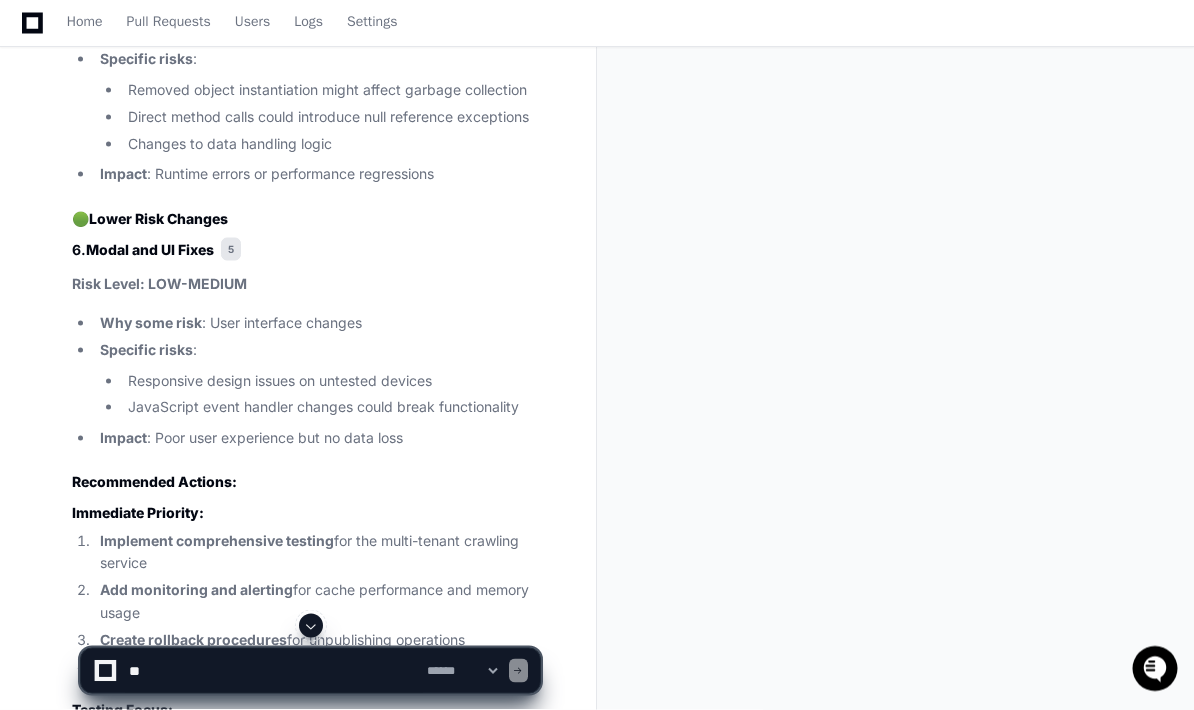scroll, scrollTop: 4898, scrollLeft: 0, axis: vertical 